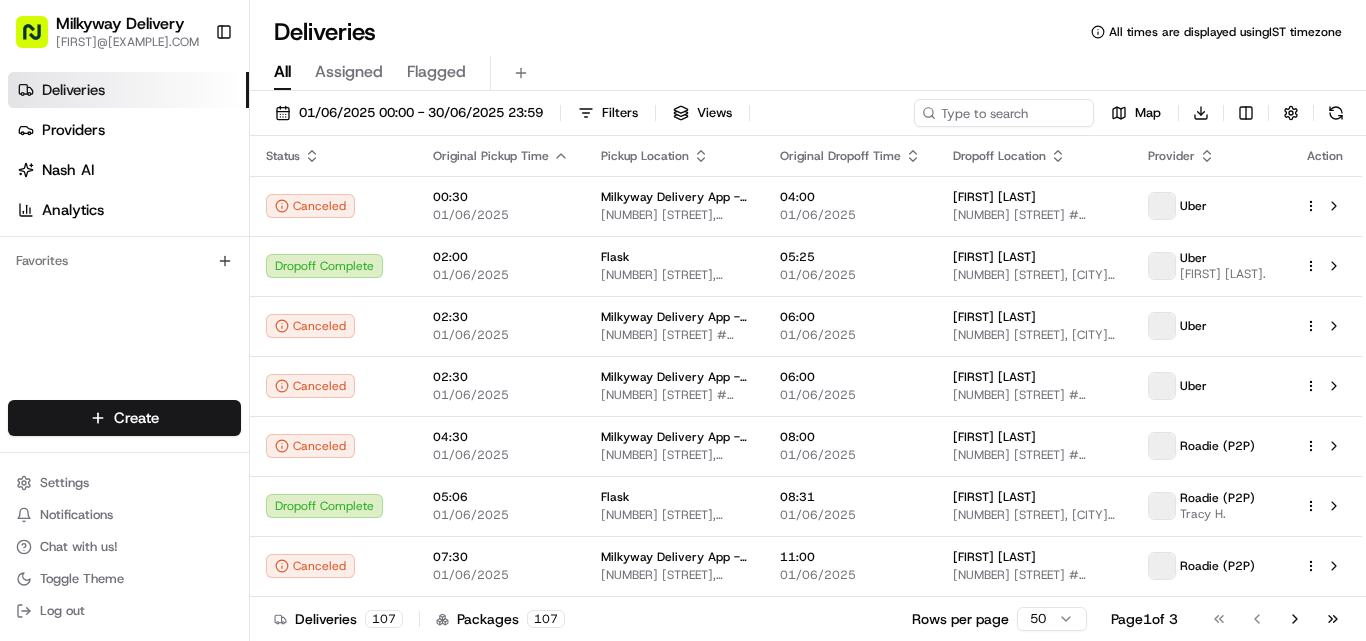 scroll, scrollTop: 0, scrollLeft: 0, axis: both 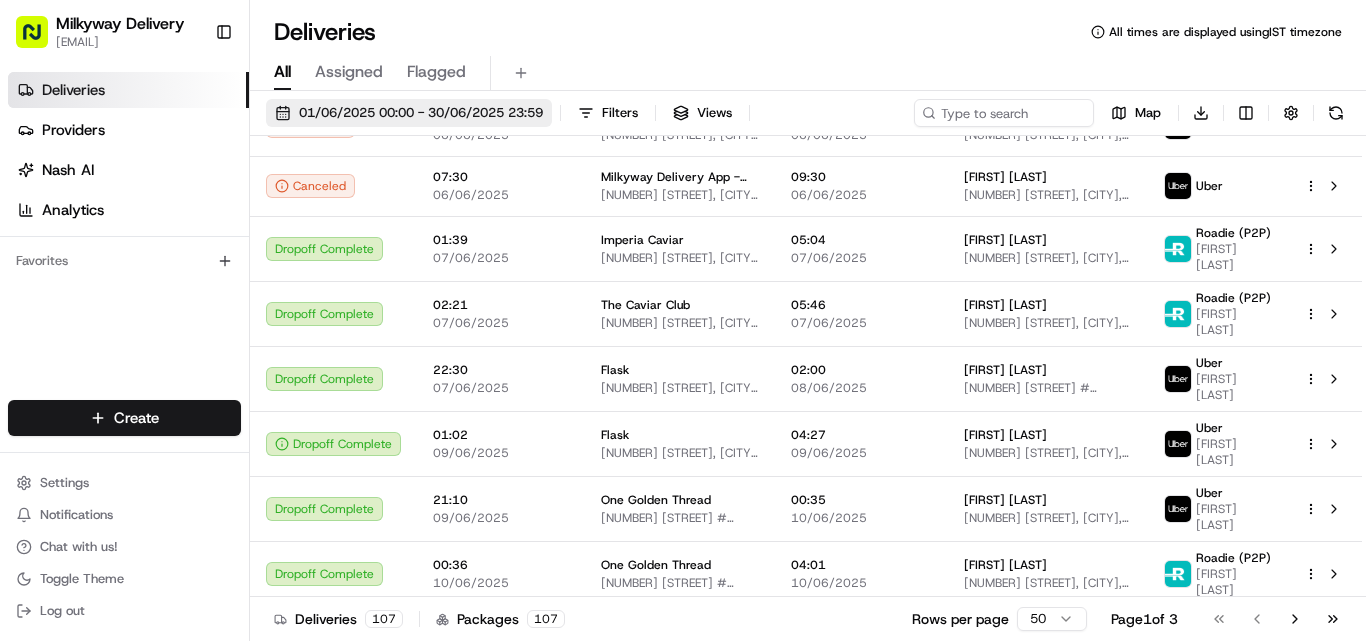 click on "01/06/2025 00:00 - 30/06/2025 23:59" at bounding box center (421, 113) 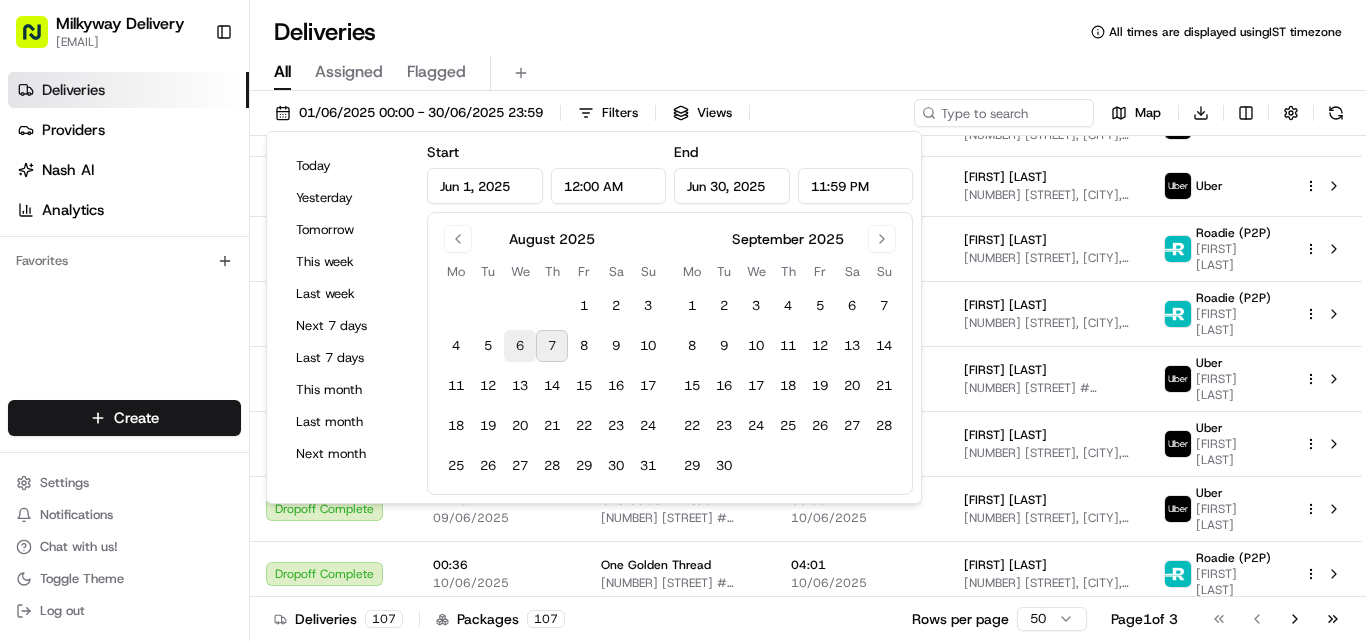 click on "6" at bounding box center (520, 346) 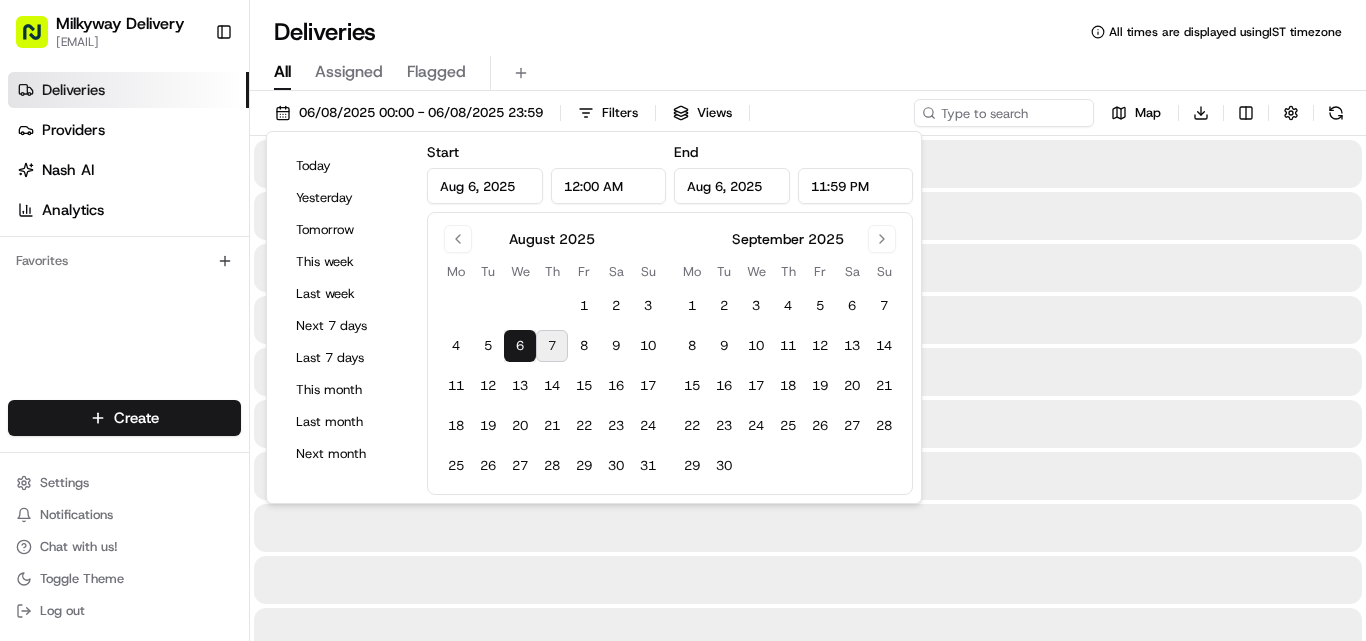 type on "Aug 6, 2025" 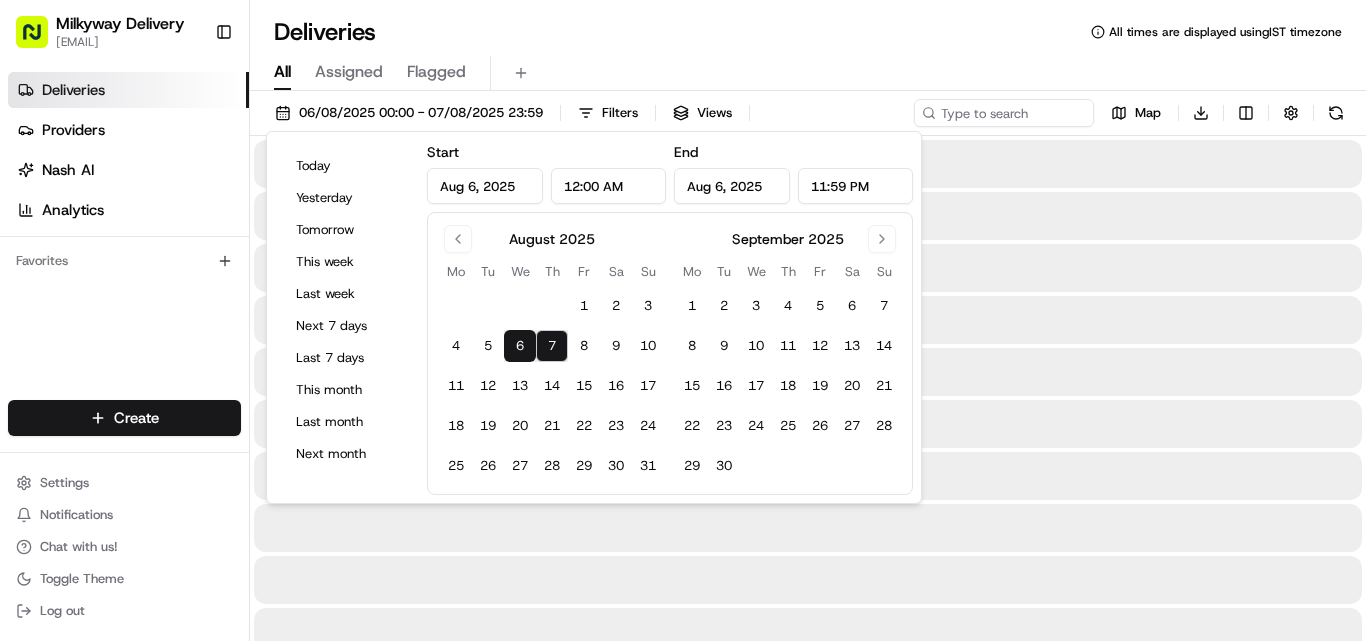 type on "Aug 7, 2025" 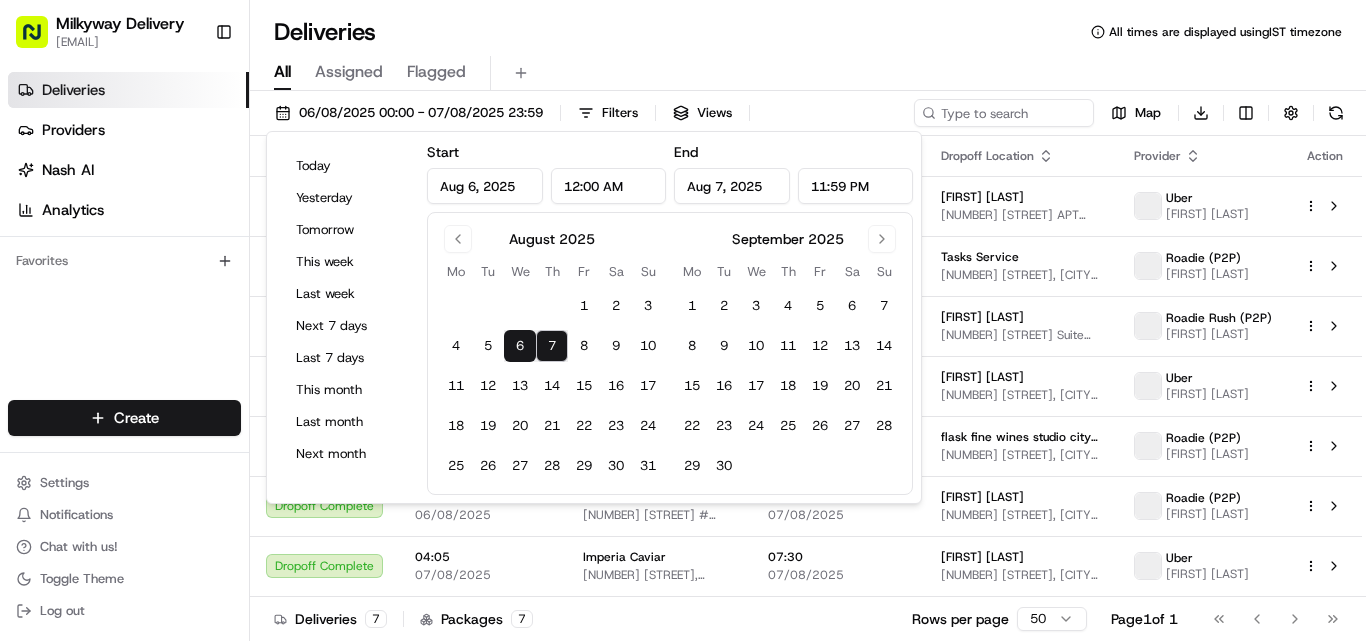 click on "Deliveries All times are displayed using  IST   timezone" at bounding box center (808, 32) 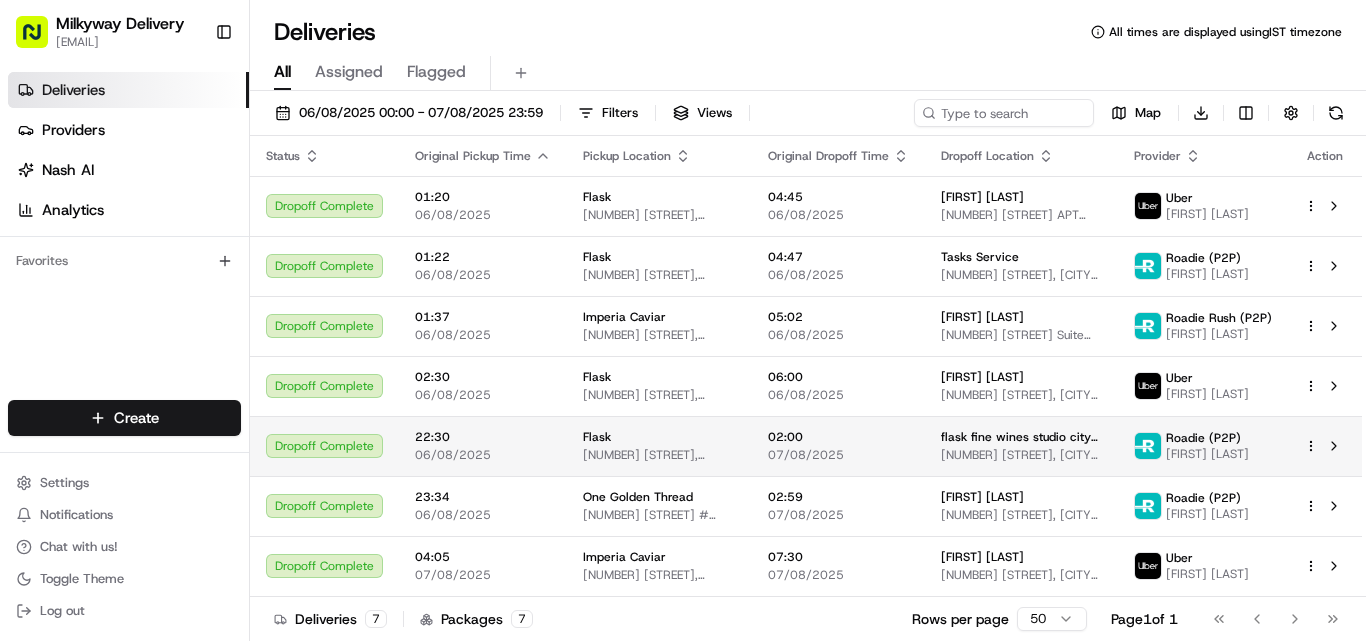 click on "Flask" at bounding box center [659, 437] 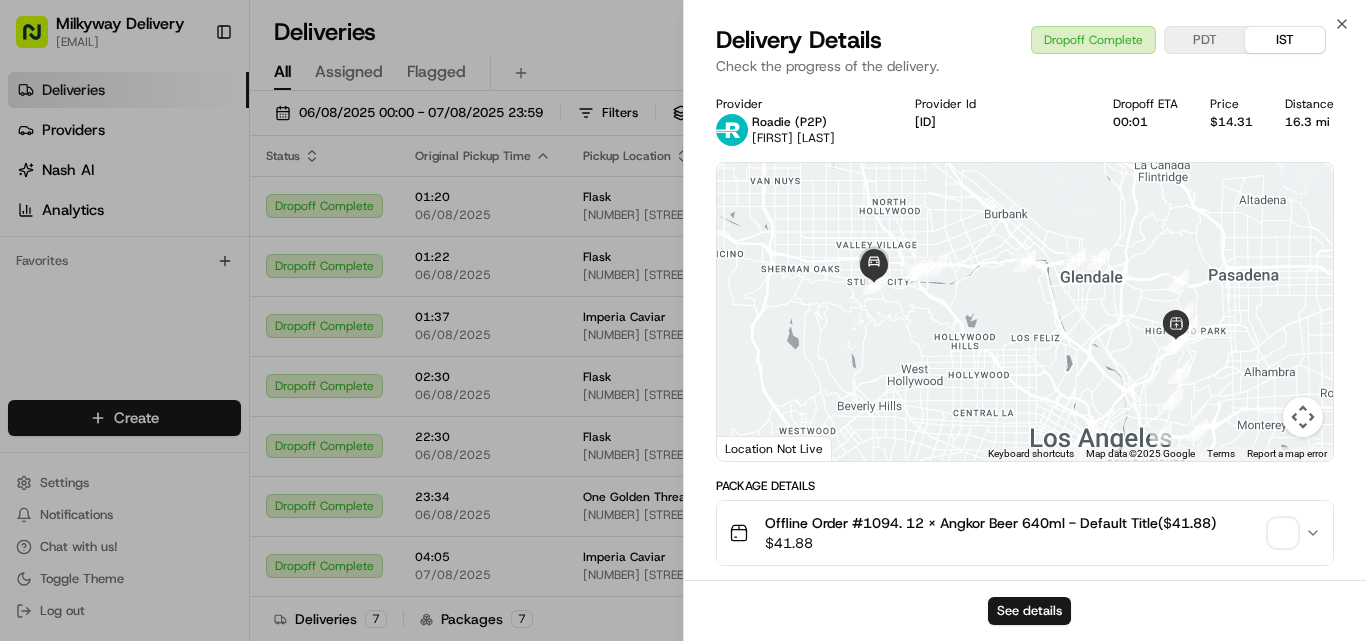 click on "Close Delivery Details Dropoff Complete [TIMEZONE] Check the progress of the delivery. Provider Roadie (P2P) [PERSON] Provider Id [NUMBER] Dropoff ETA [TIME] Price $[PRICE] Distance [NUMBER] mi ← Move left → Move right ↑ Move up ↓ Move down + Zoom in - Zoom out Home Jump left by [NUMBER]% End Jump right by [NUMBER]% Page Up Jump up by [NUMBER]% Page Down Jump down by [NUMBER]% 1 2 3 4 5 6 7 8 9 10 11 12 13 14 15 16 17 18 19 20 21 22 23 Keyboard shortcuts Map Data Map Data ©[YEAR] Google Map Data ©[YEAR] Google 5 km  Click to toggle between metric and imperial units Terms Report a map error Location Not Live Package Details Offline Order #[NUMBER]. 12 x Angkor Beer 640ml - Default Title($[PRICE]) $[PRICE] Location Details Flask Store Associate [NUMBER] [STREET], [CITY], [STATE] [POSTAL_CODE], [COUNTRY] [TIME] [DATE]  flask fine wines studio city west [NUMBER] [STREET], [CITY], [STATE] [POSTAL_CODE], [COUNTRY] [TIME] [DATE] Delivery Activity Add Event Created (Sent To Provider) Roadie (P2P) [DATE] [TIMEZONE] Assigned Driver Roadie (P2P) [DATE] [TIMEZONE]" at bounding box center (1024, 320) 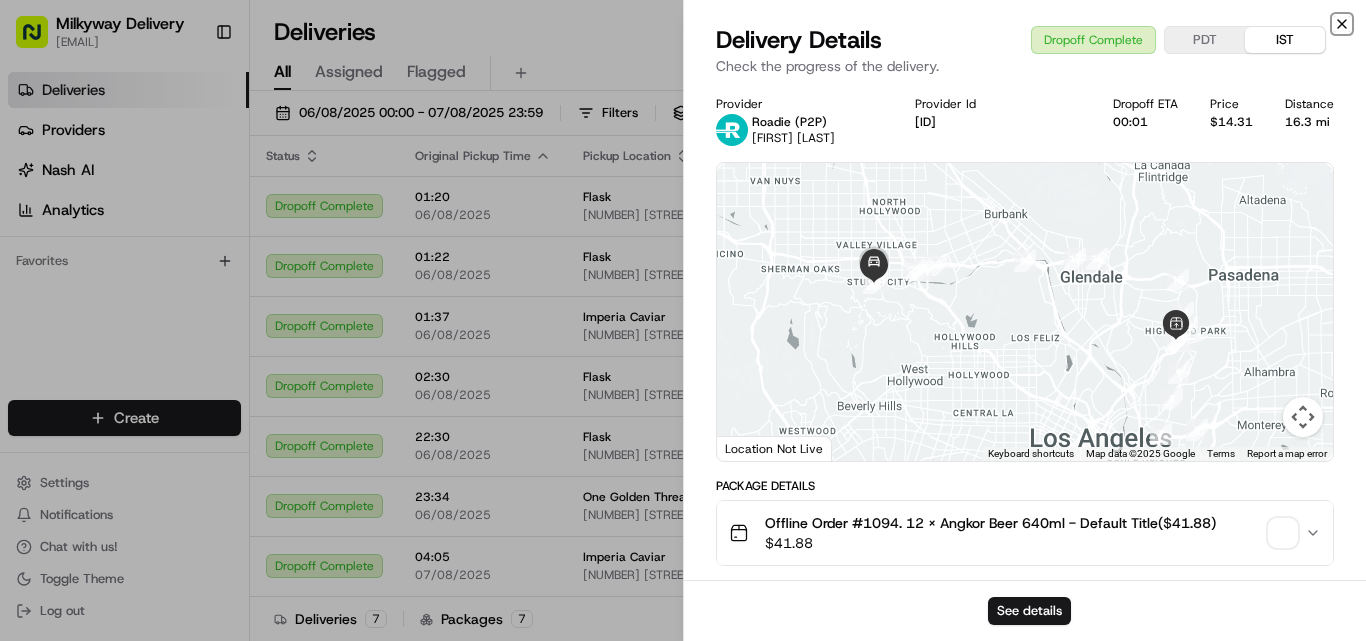click 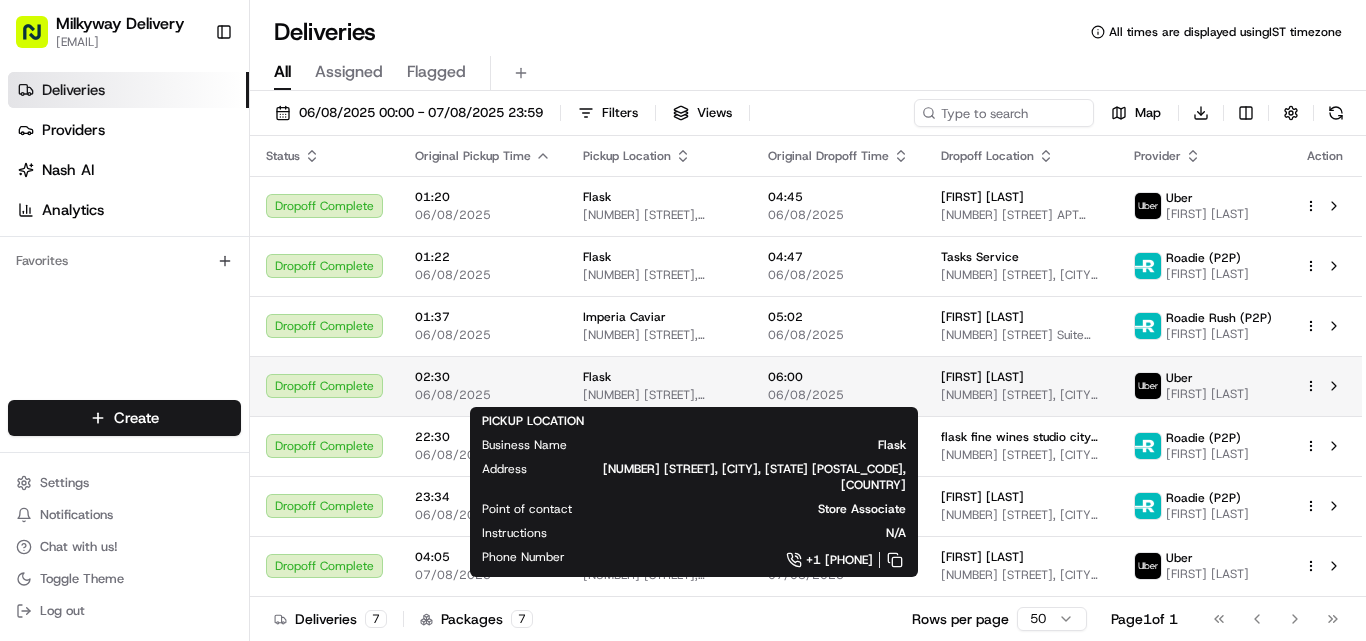 click on "Flask [NUMBER] [STREET], [CITY], [STATE] [POSTAL_CODE], [COUNTRY]" at bounding box center (659, 386) 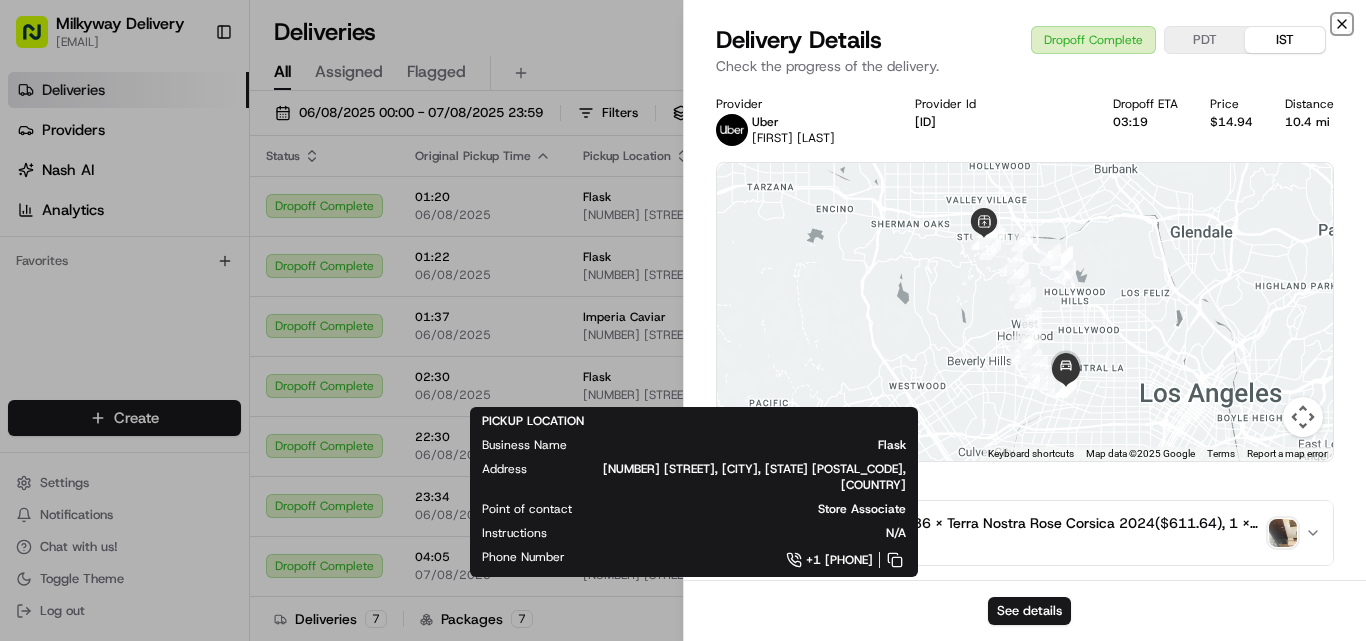 click 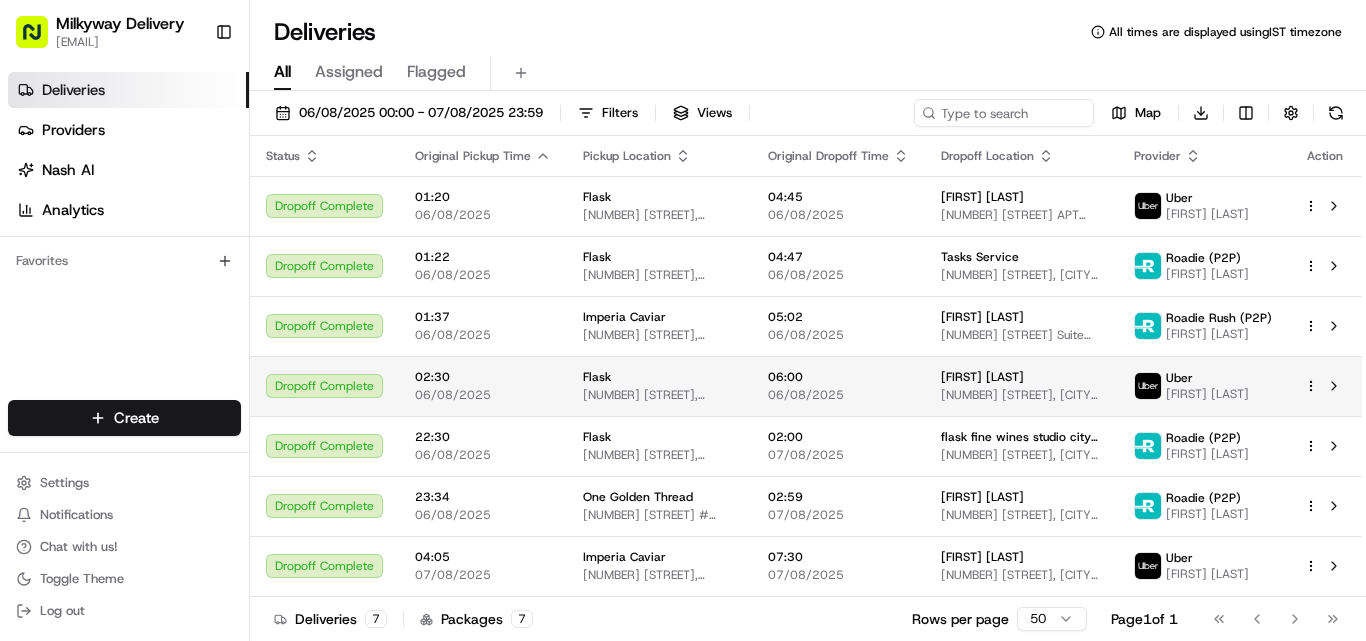 click on "[NUMBER] [STREET], [CITY], [STATE] [POSTAL_CODE], [COUNTRY]" at bounding box center [659, 395] 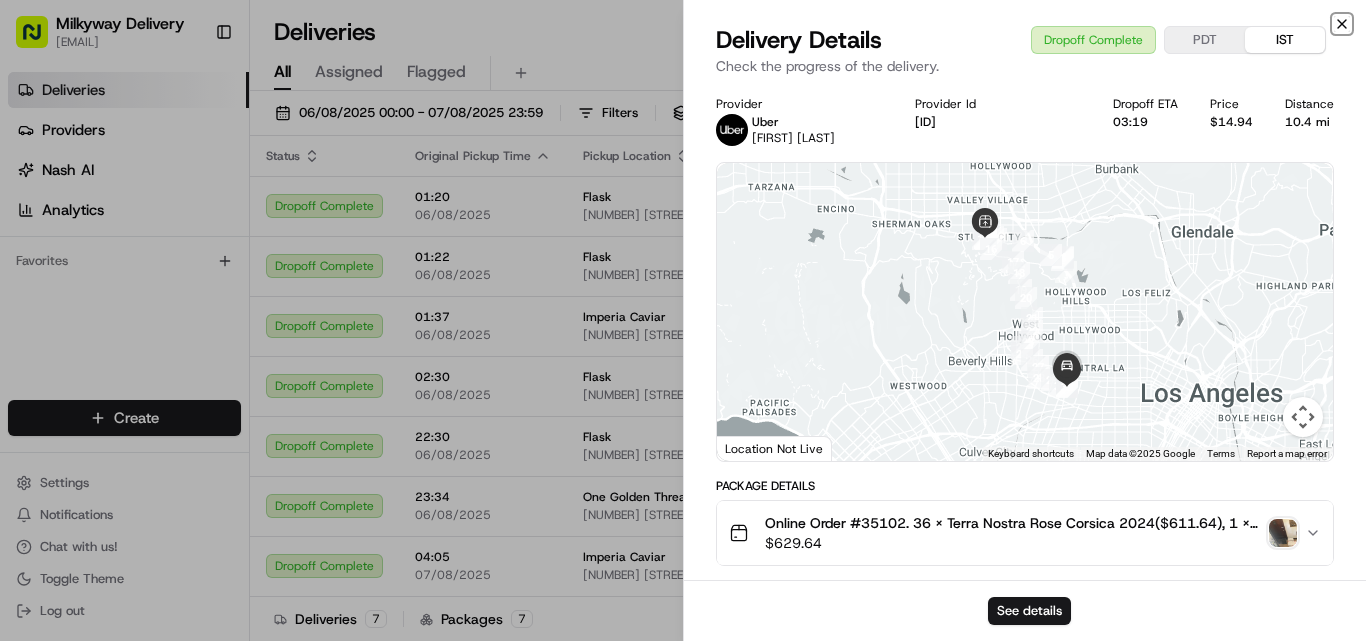 click 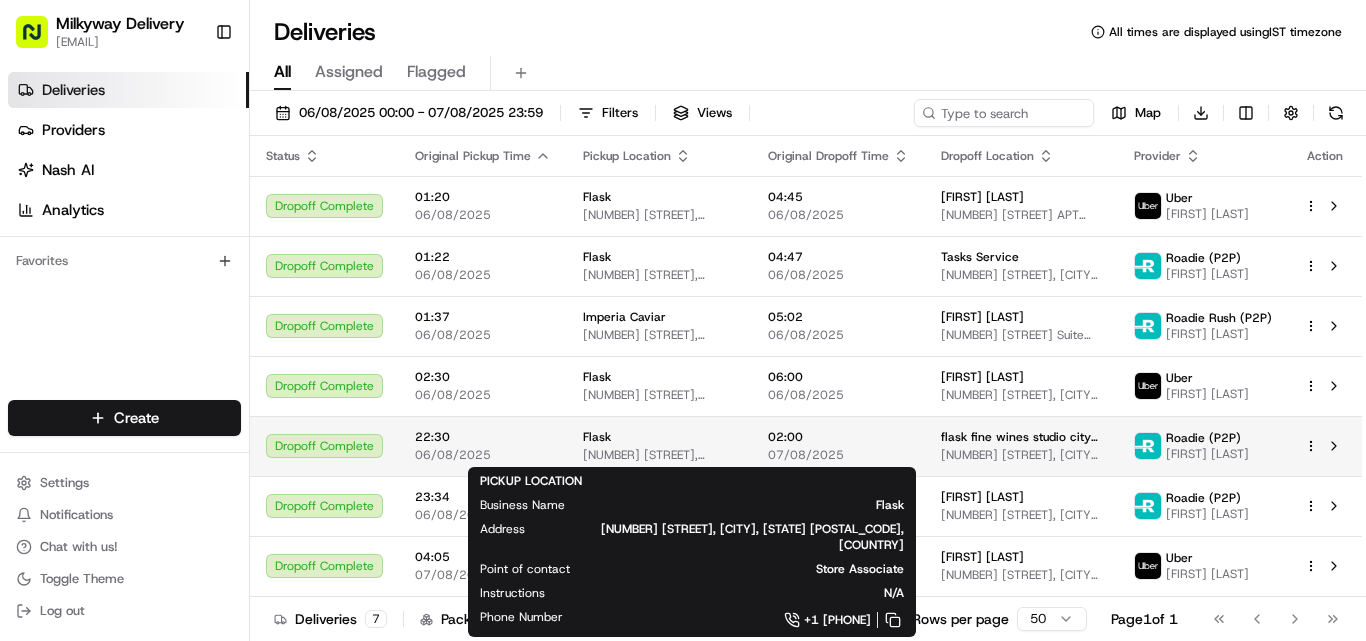 click on "Flask" at bounding box center (659, 437) 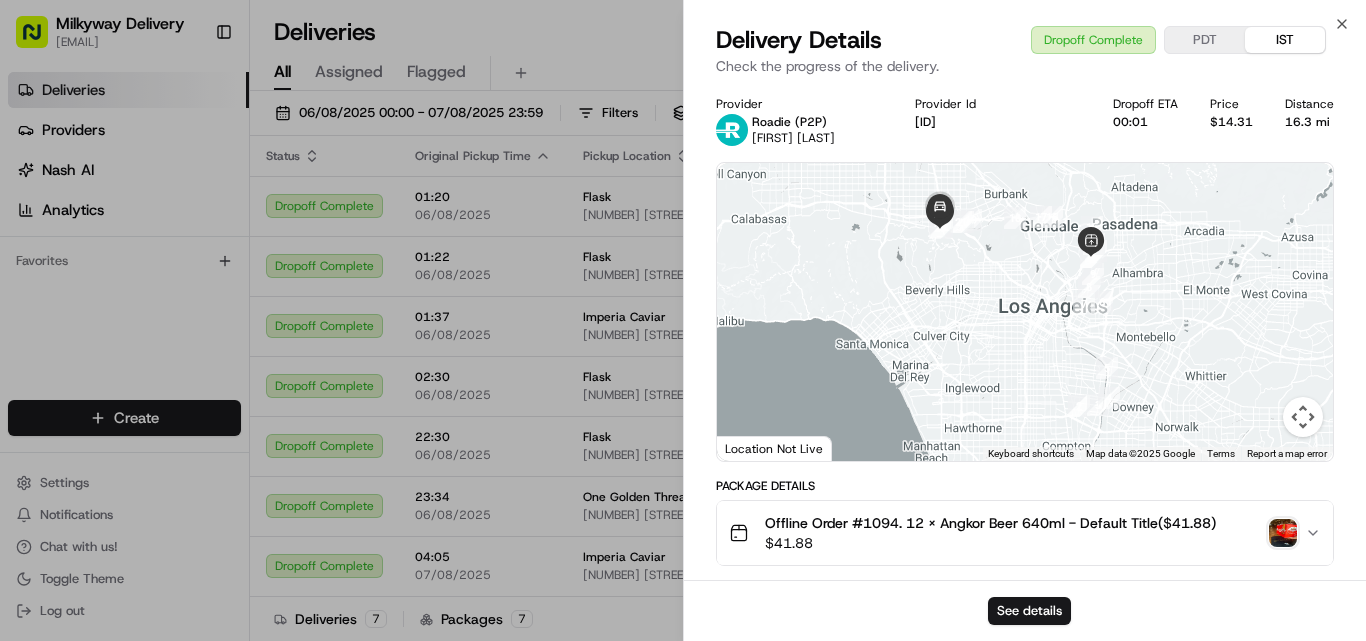 click on "Offline Order #1094. 12 x Angkor Beer 640ml - Default Title($41.88)" at bounding box center (990, 523) 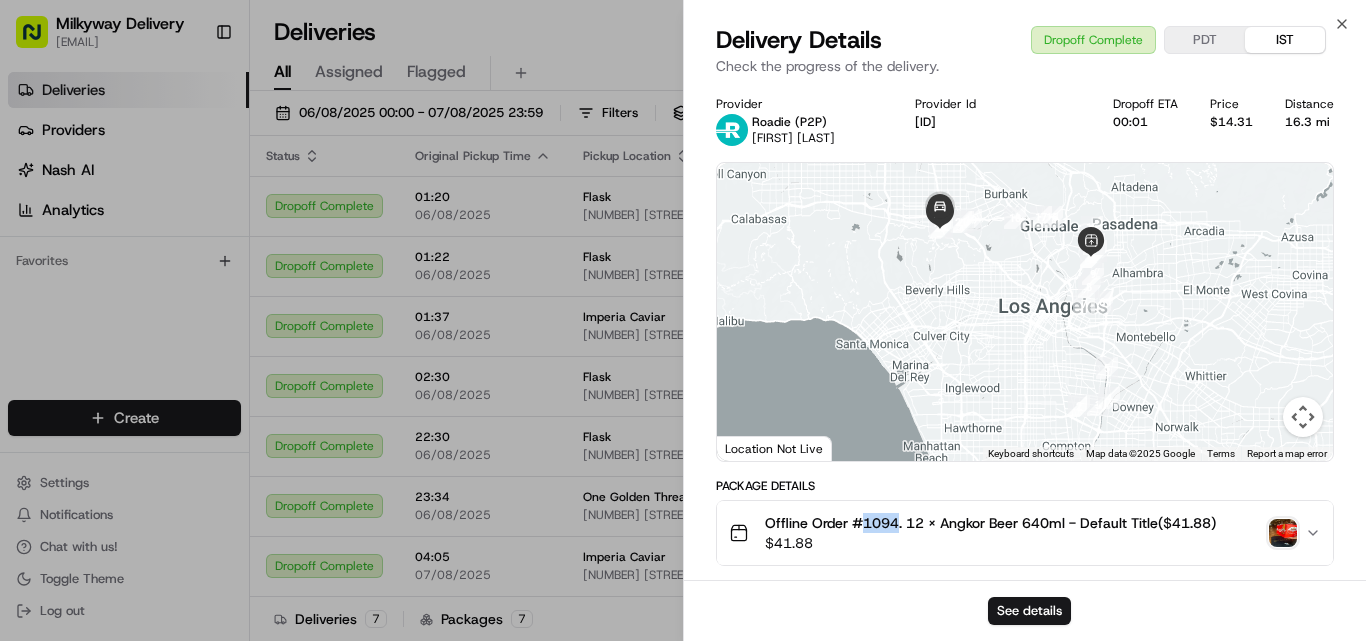 click on "Offline Order #1094. 12 x Angkor Beer 640ml - Default Title($41.88)" at bounding box center (990, 523) 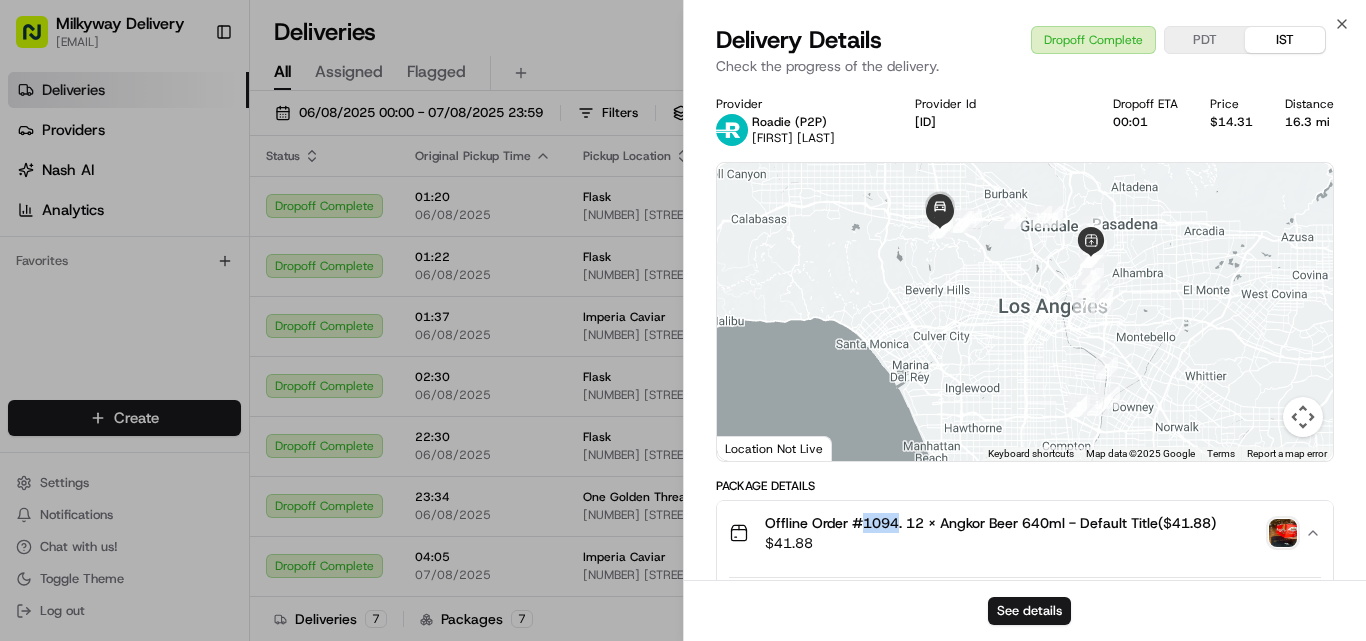 type 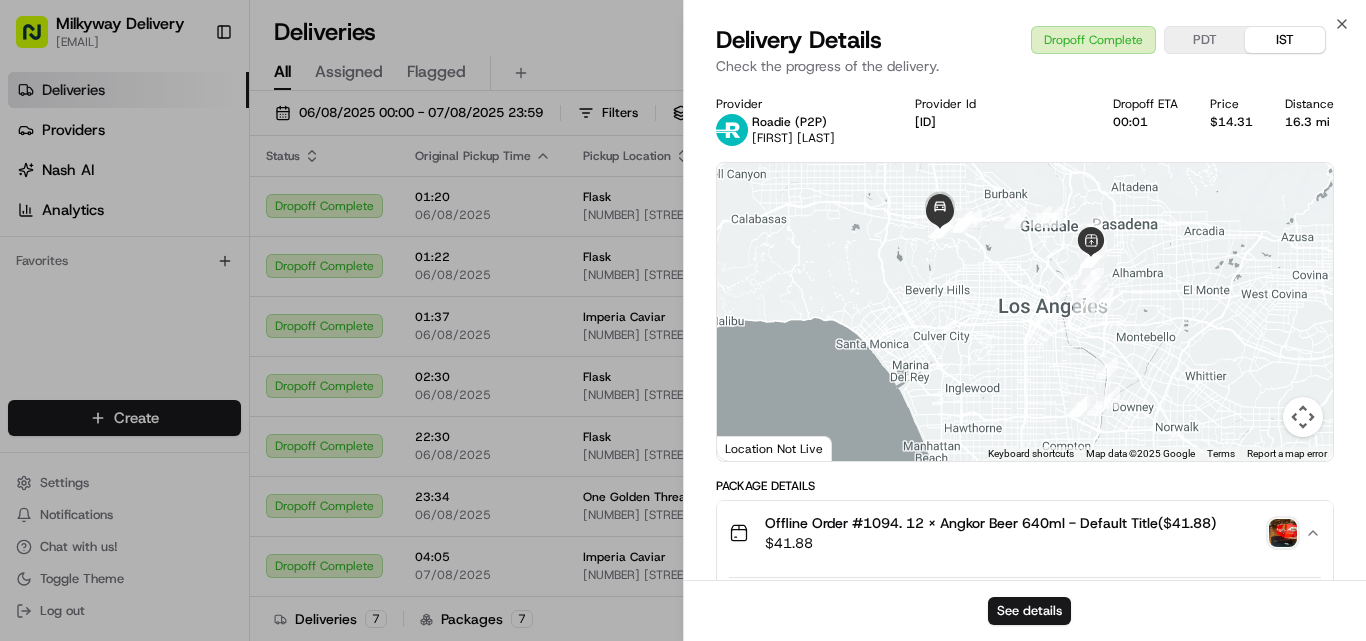 click on "Distance [DISTANCE]" at bounding box center (1309, 113) 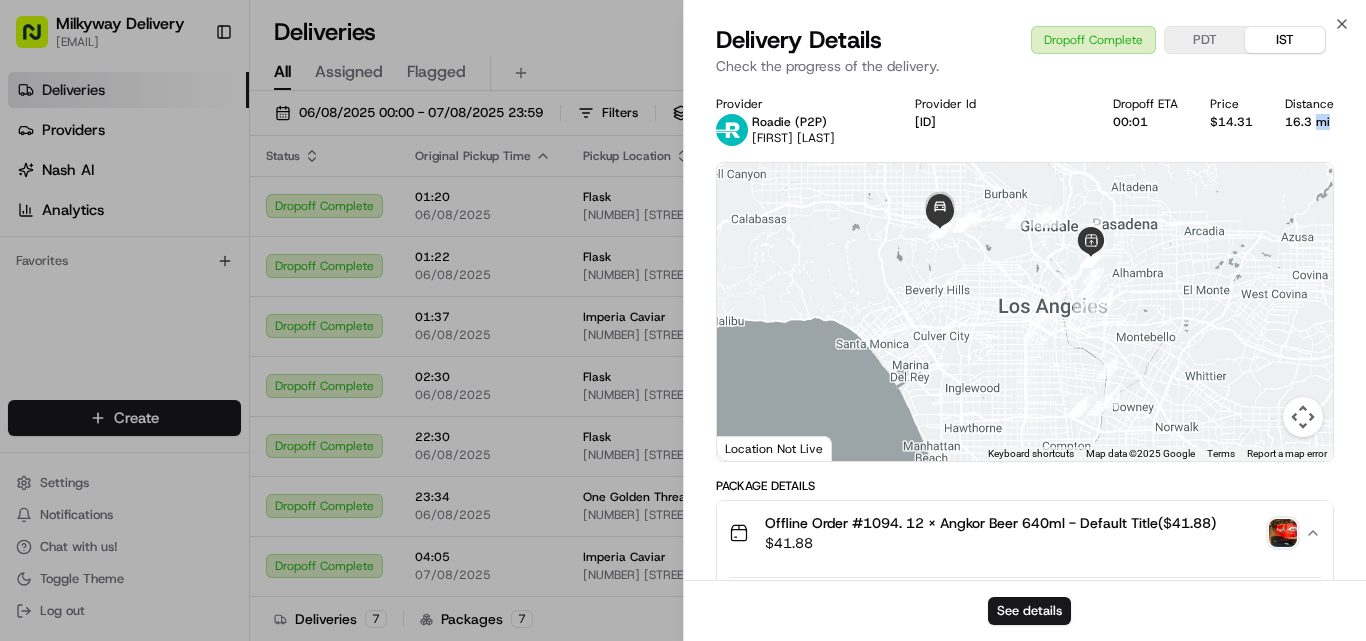 click on "16.3 mi" at bounding box center (1309, 122) 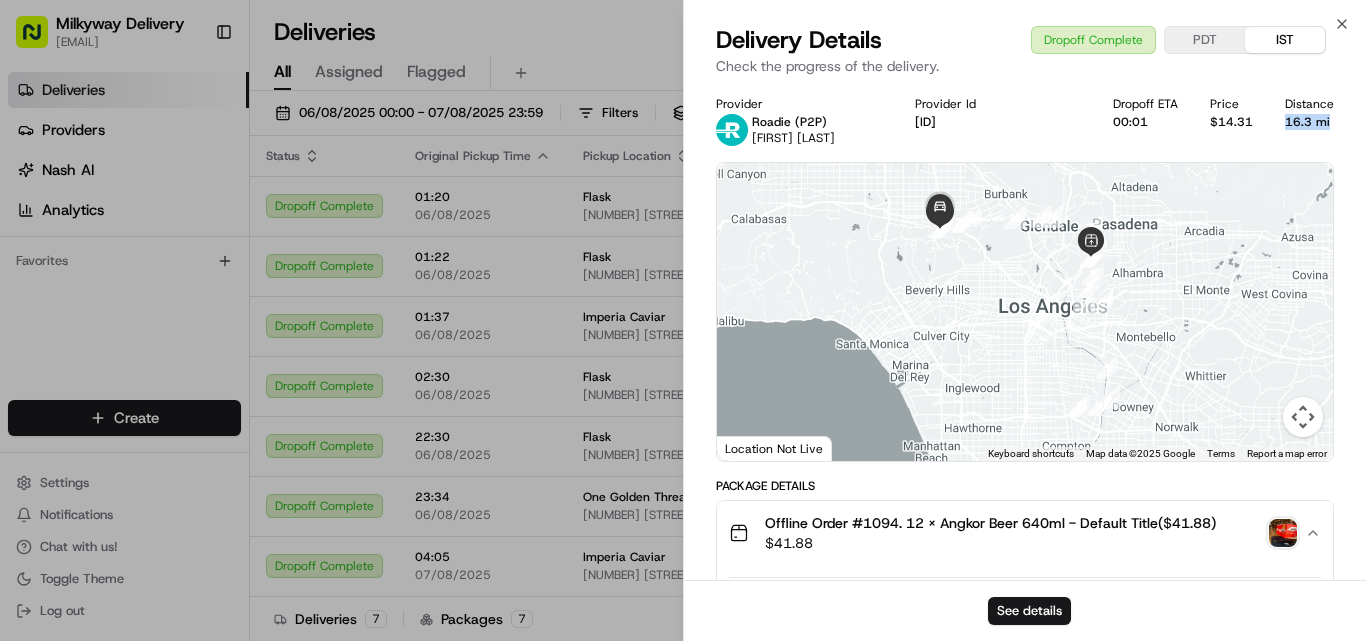 click on "16.3 mi" at bounding box center [1309, 122] 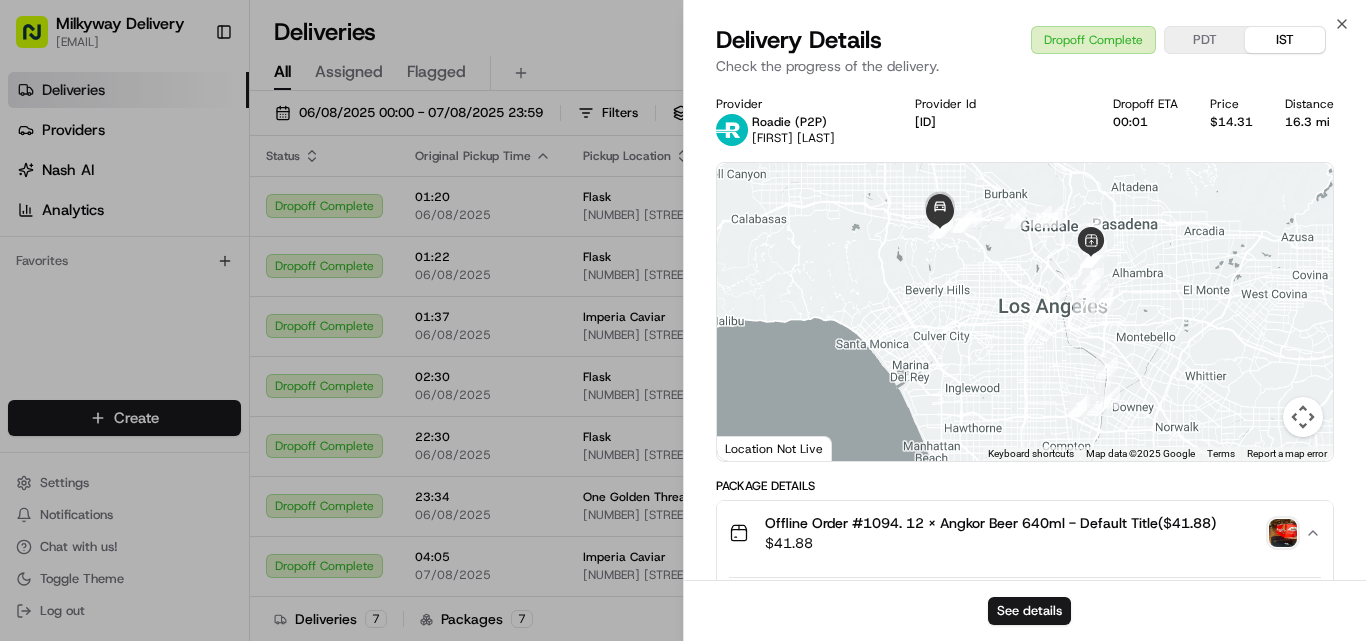 click on "Offline Order #1094. 12 x Angkor Beer 640ml - Default Title($41.88)" at bounding box center (990, 523) 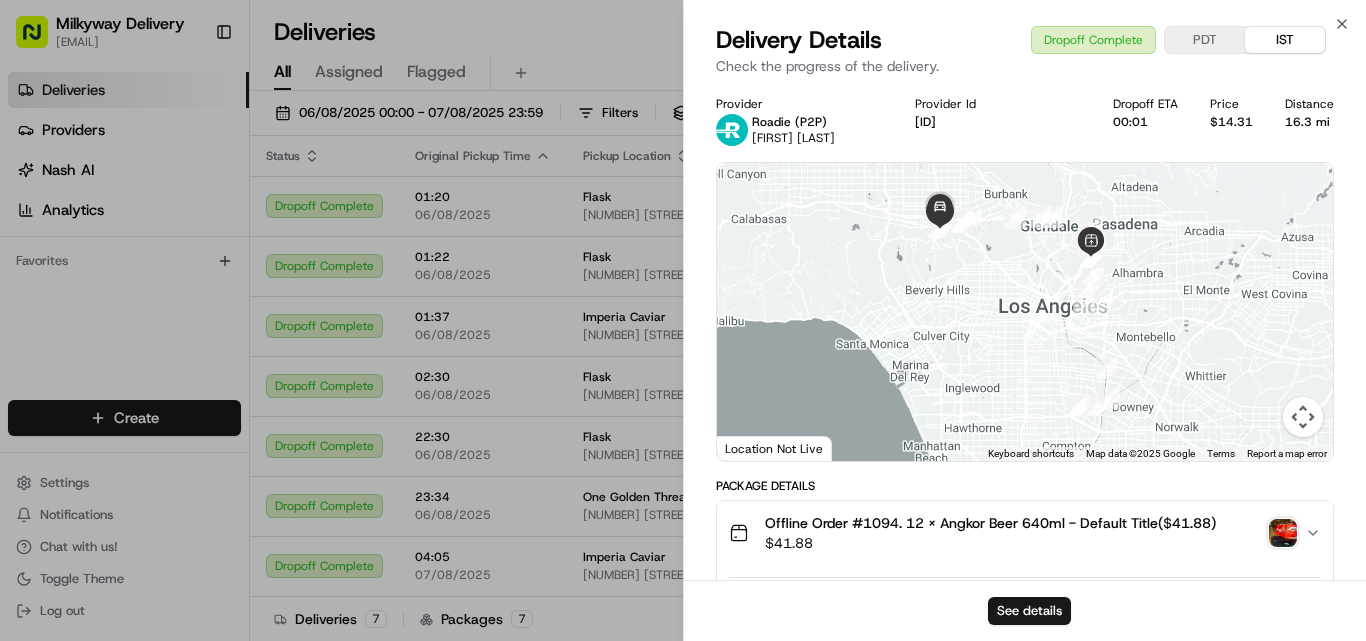 click on "Offline Order #1094. 12 x Angkor Beer 640ml - Default Title($41.88)" at bounding box center [990, 523] 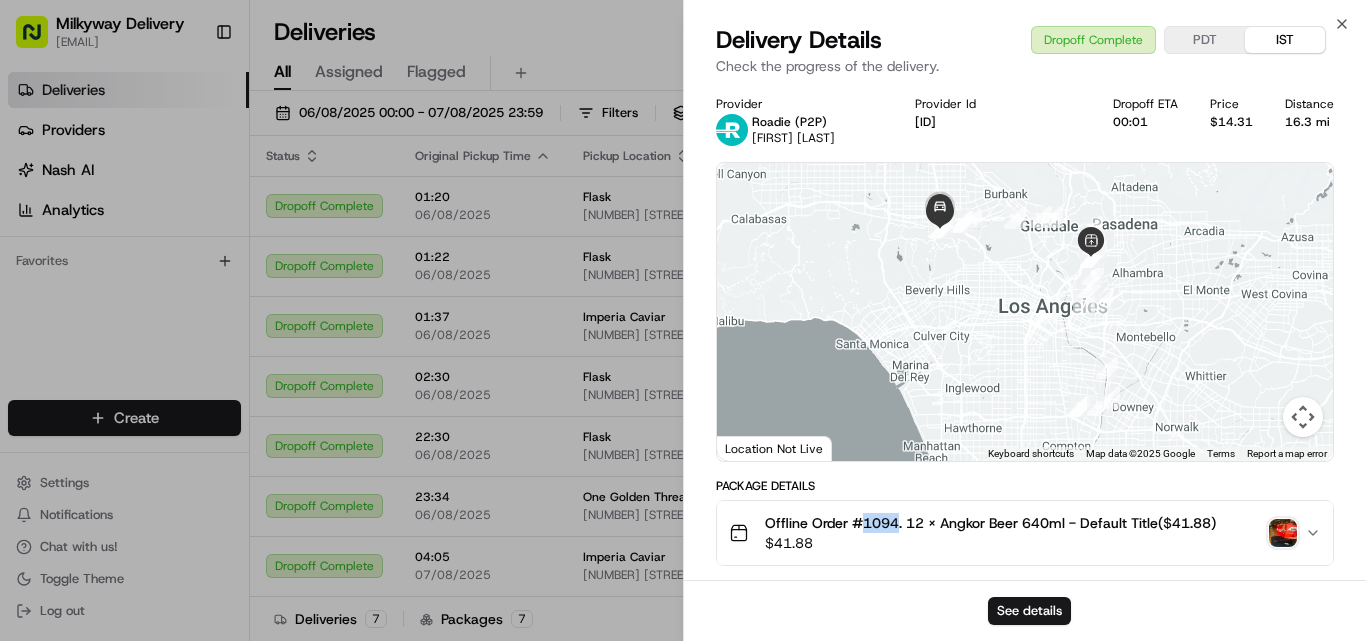 copy on "1094" 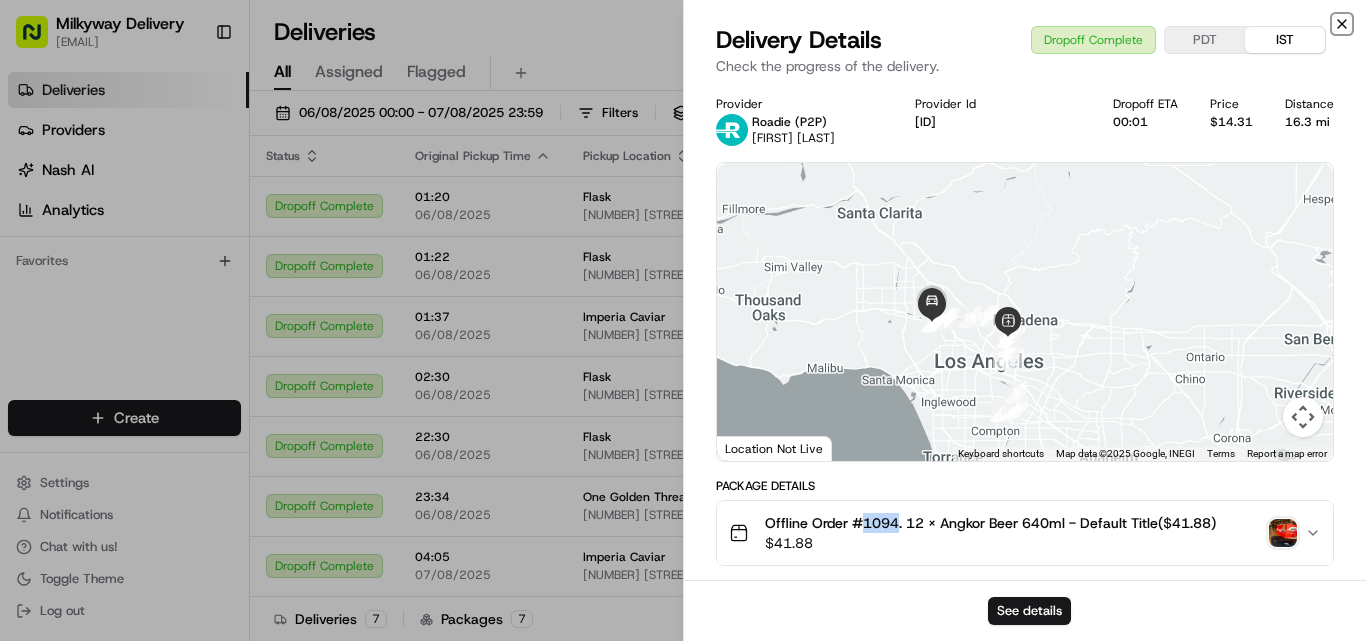 click 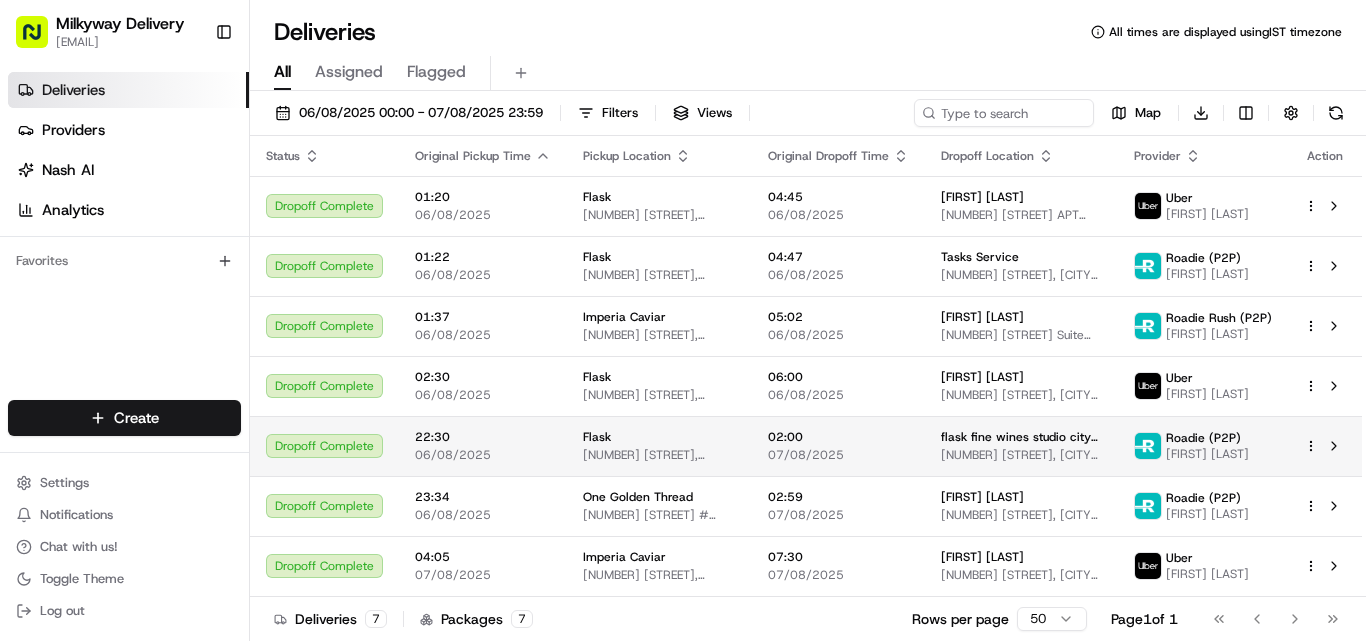 click on "Flask" at bounding box center [597, 437] 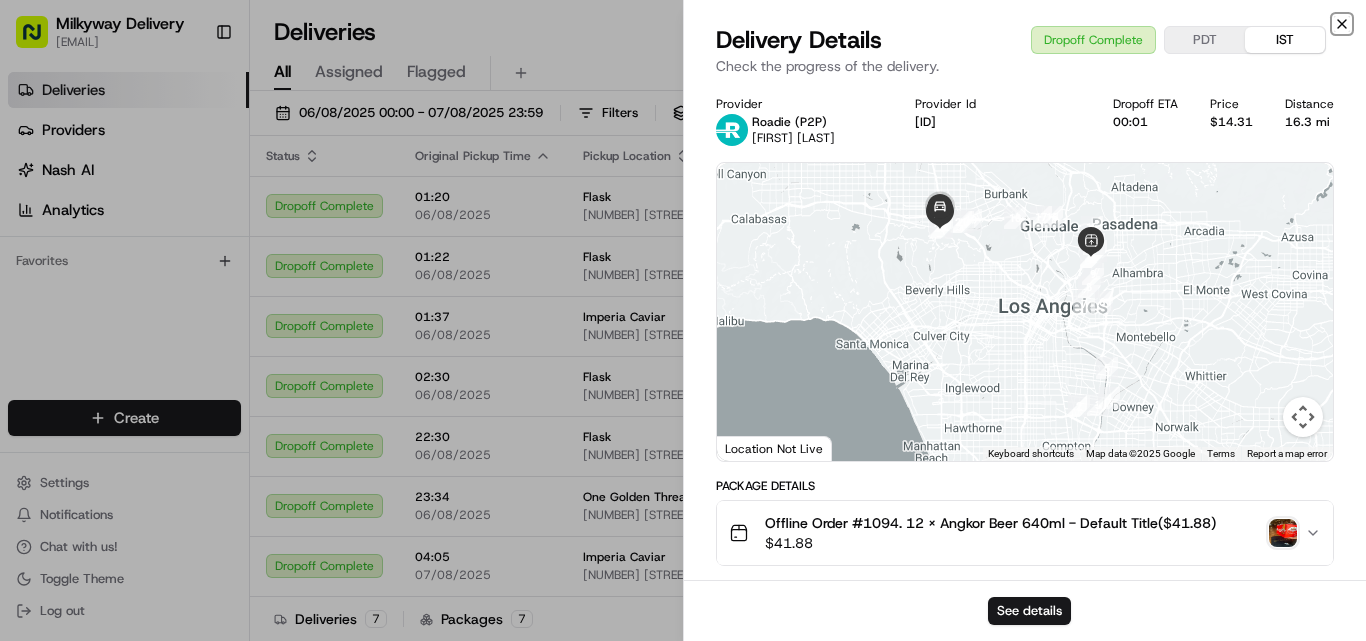 click 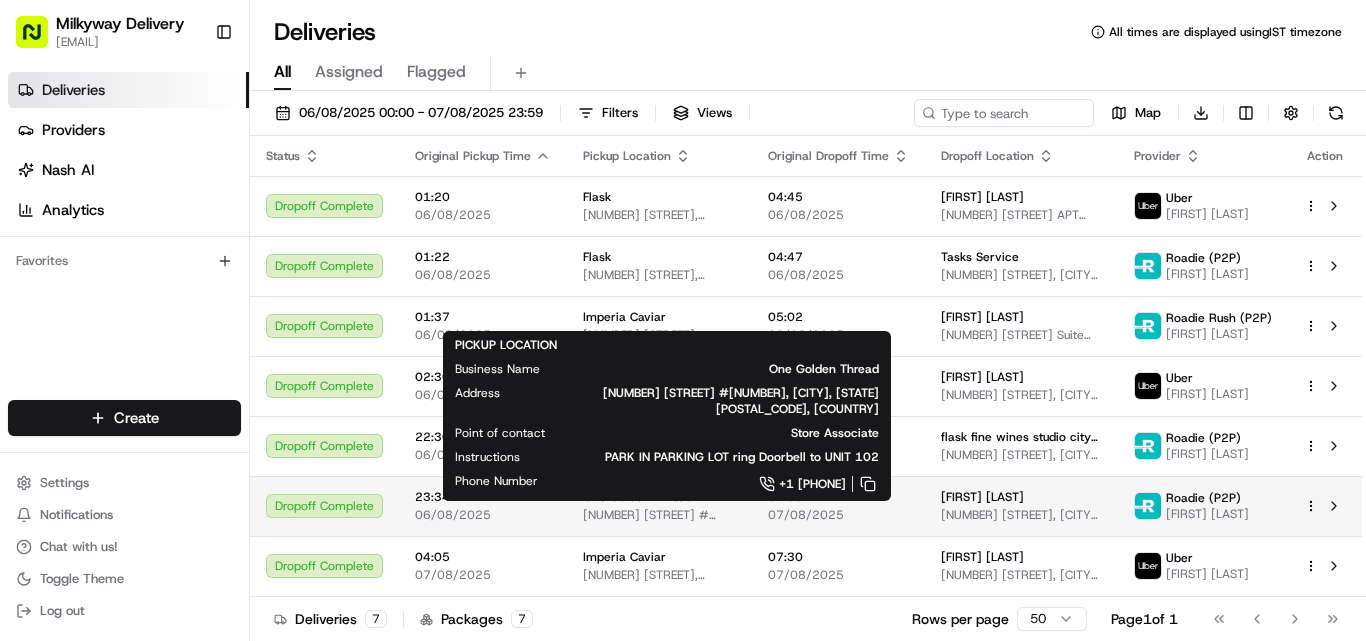 click on "Milkyway Delivery [EMAIL] Toggle Sidebar Deliveries Providers Nash AI Analytics Favorites Main Menu Members & Organization Organization Users Roles Preferences Customization Tracking Orchestration Automations Dispatch Strategy Locations Pickup Locations Dropoff Locations Billing Billing Refund Requests Integrations Notification Triggers Webhooks API Keys Request Logs Create Settings Notifications Chat with us! Toggle Theme Log out Deliveries All times are displayed using IST timezone All Assigned Flagged [DATE] [TIME] - [DATE] [TIME] Filters Views Map Download Status Original Pickup Time Pickup Location Original Dropoff Time Dropoff Location Provider Action Dropoff Complete [TIME] [DATE] Flask [NUMBER] [STREET], [CITY], [STATE] [POSTAL_CODE], [COUNTRY] [TIME] [DATE] [FIRST] [LAST] [ID] STEPAN H. Dropoff Complete [TIME] [DATE] Flask [NUMBER] [STREET], [CITY], [STATE] [POSTAL_CODE], [COUNTRY] [TIME] [DATE] Tasks Service Roadie (P2P) [FIRST] [LAST]. [ID]" at bounding box center [683, 320] 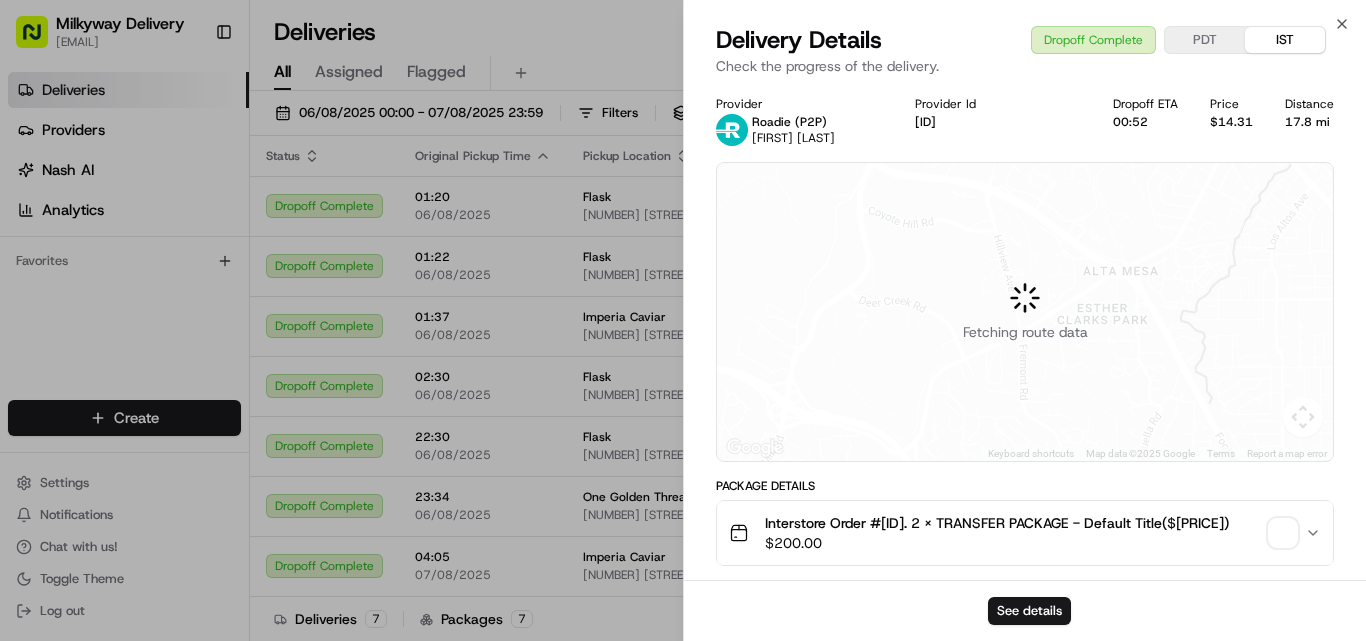 click on "Interstore Order #[ID]. 2 x TRANSFER PACKAGE - Default Title($[PRICE])" at bounding box center (997, 523) 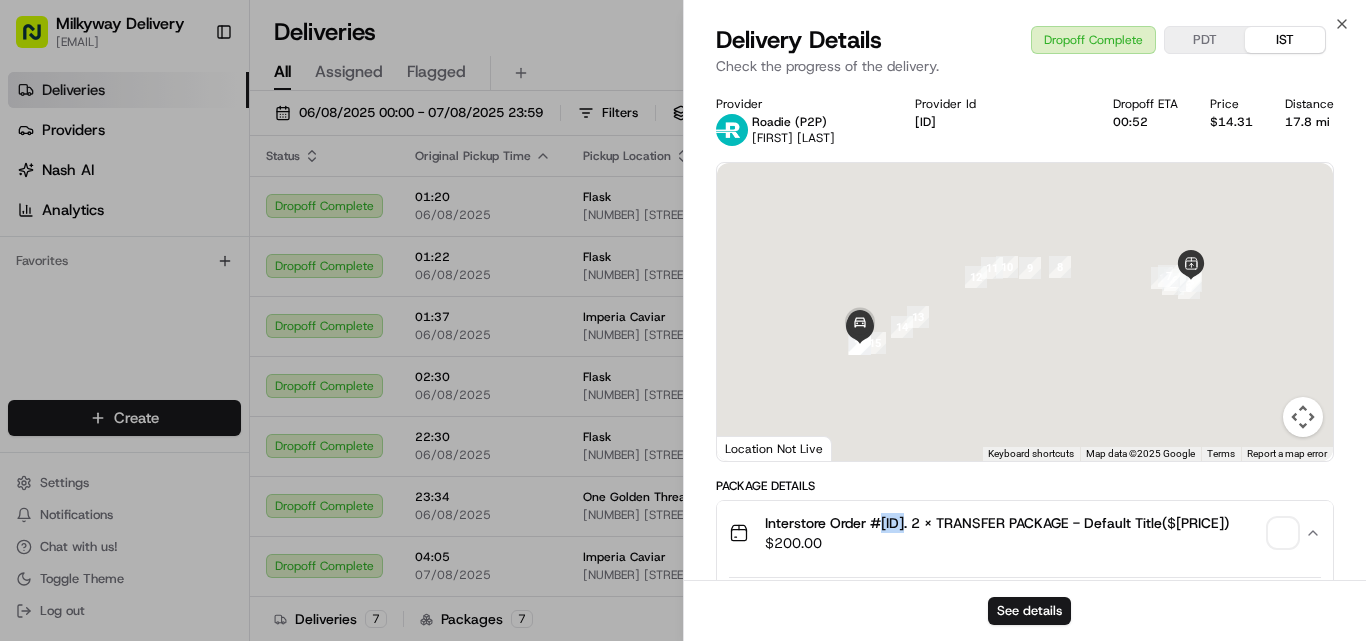 click on "Interstore Order #[ID]. 2 x TRANSFER PACKAGE - Default Title($[PRICE])" at bounding box center [997, 523] 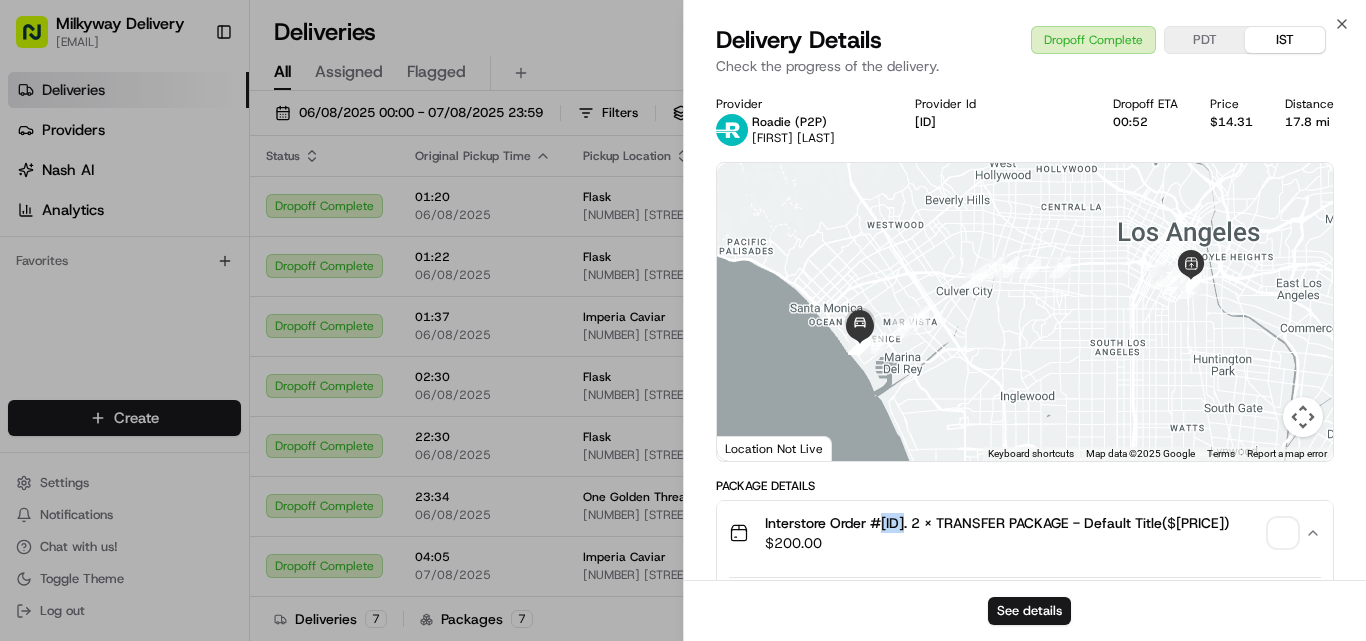 type 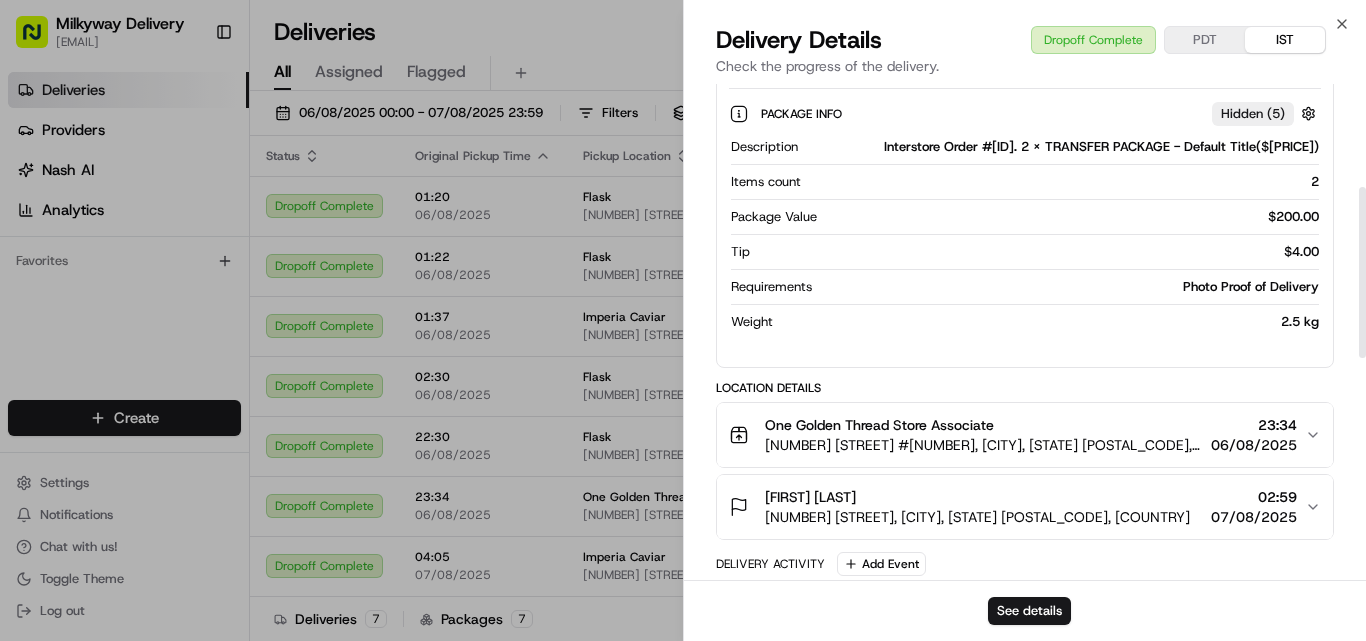 scroll, scrollTop: 500, scrollLeft: 0, axis: vertical 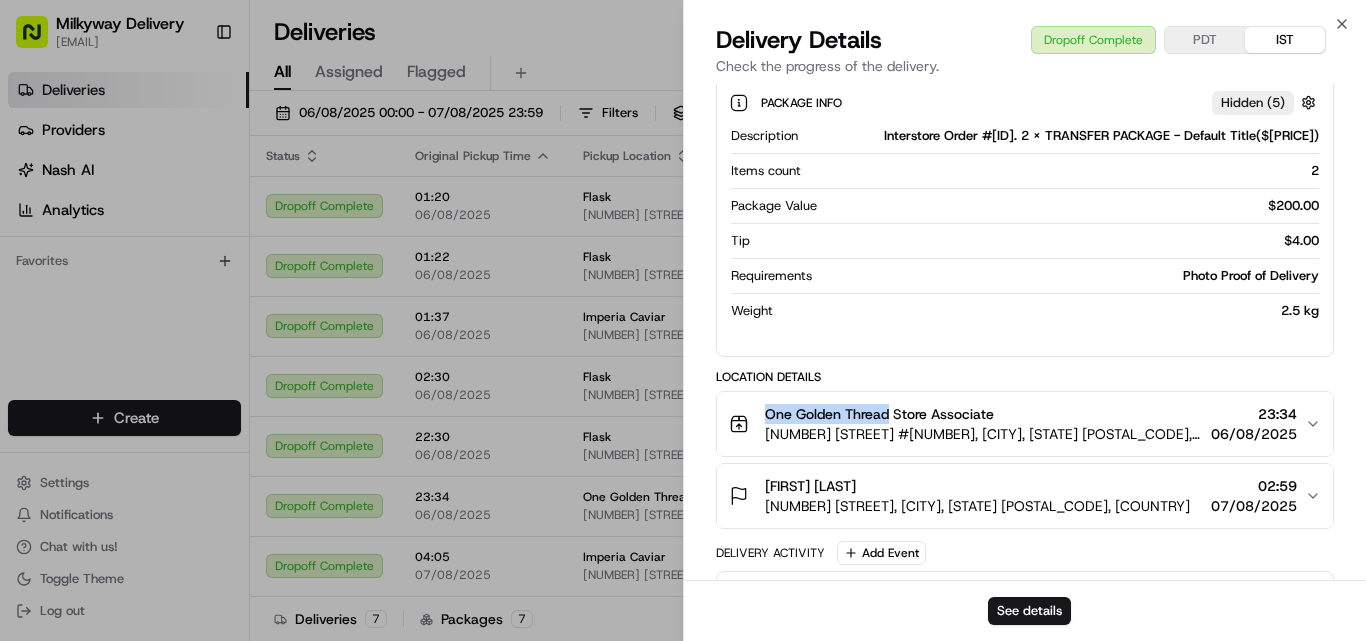 drag, startPoint x: 892, startPoint y: 414, endPoint x: 751, endPoint y: 409, distance: 141.08862 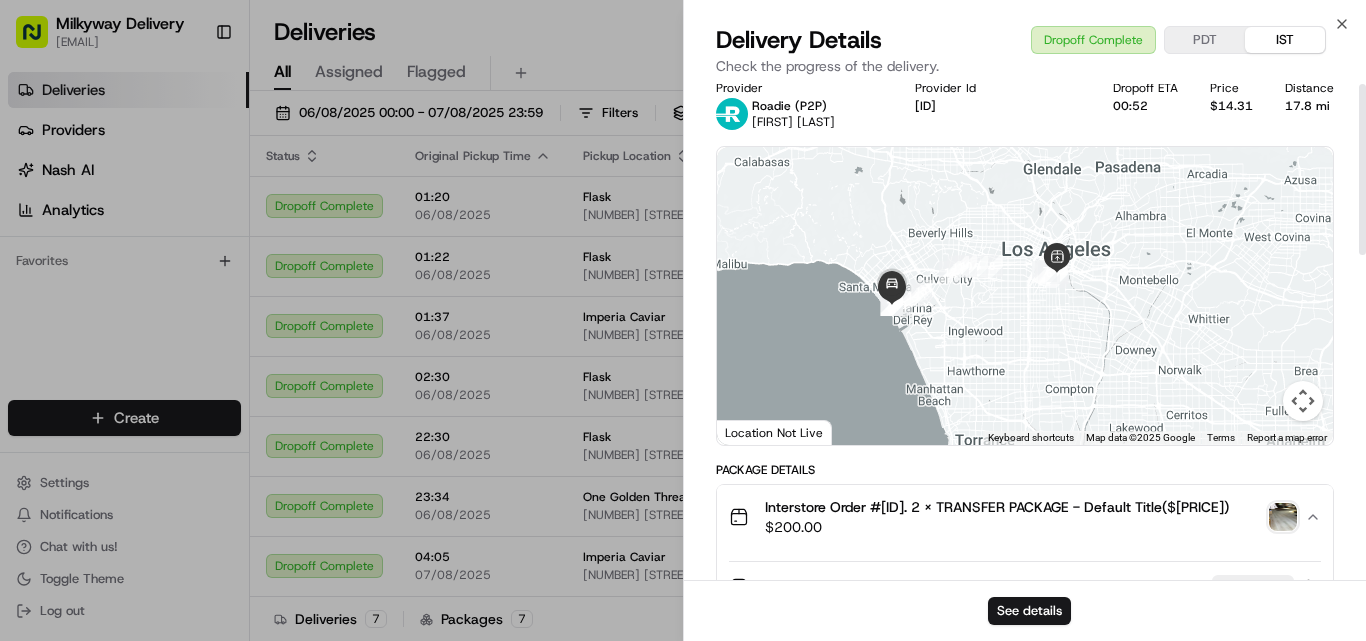 scroll, scrollTop: 0, scrollLeft: 0, axis: both 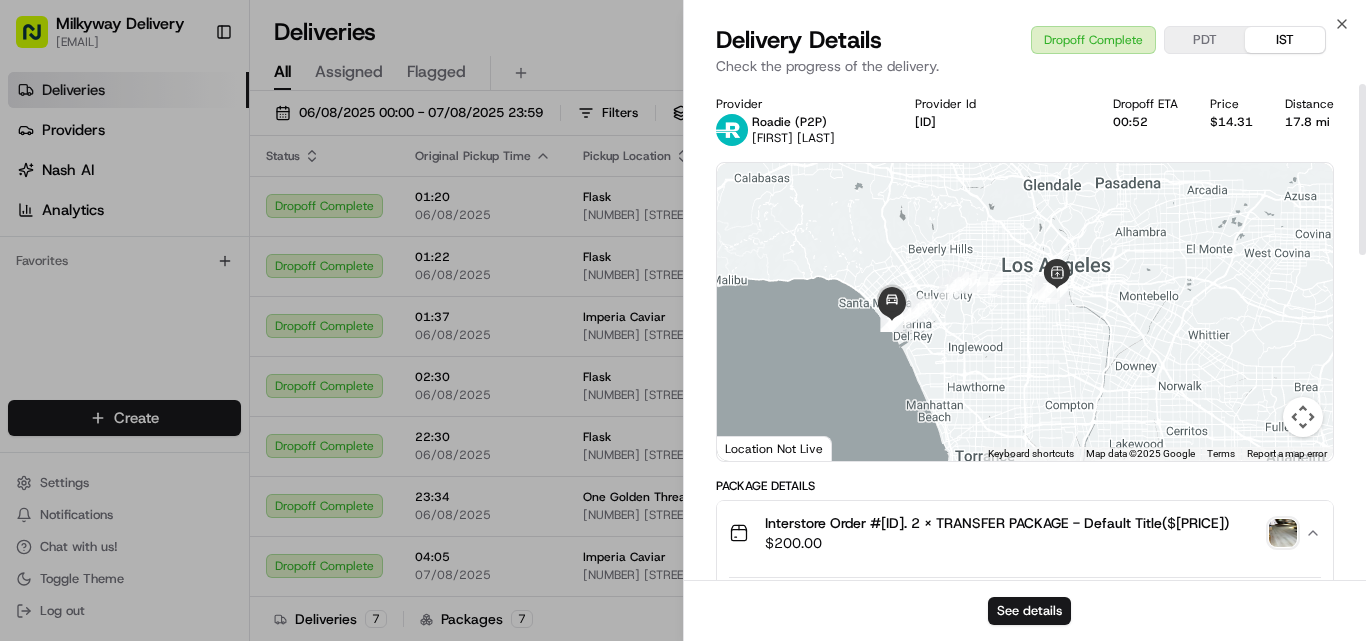 click on "17.8 mi" at bounding box center (1309, 122) 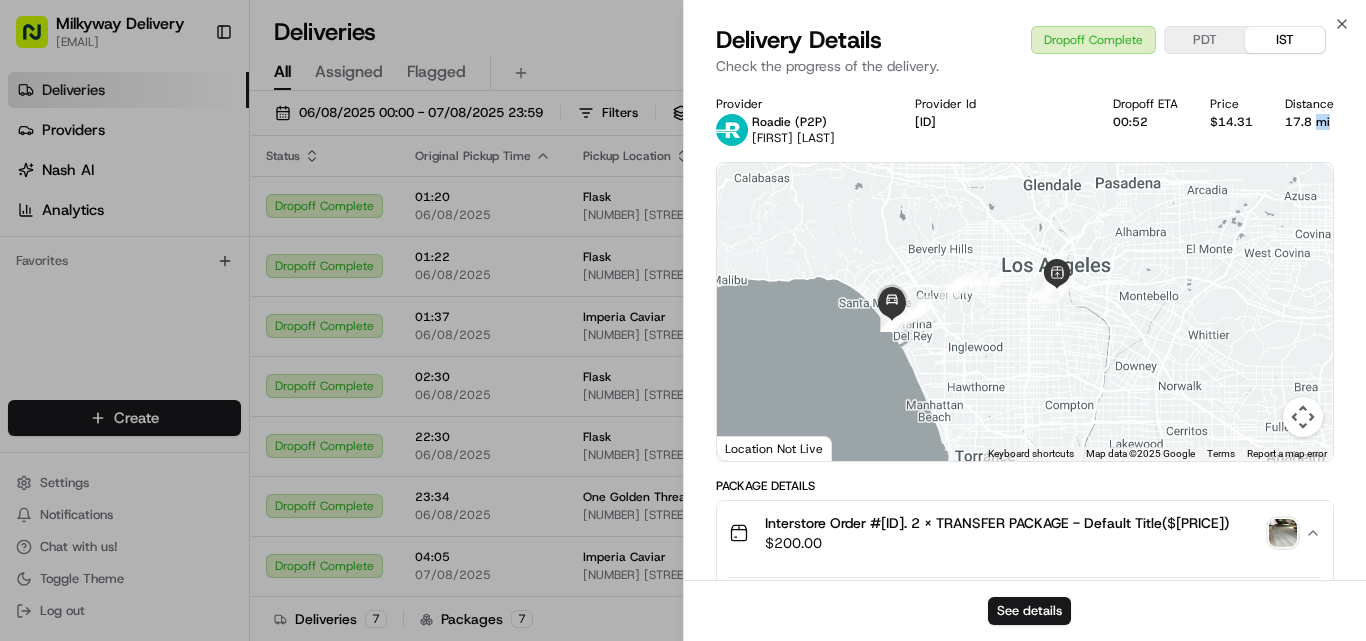 click on "17.8 mi" at bounding box center [1309, 122] 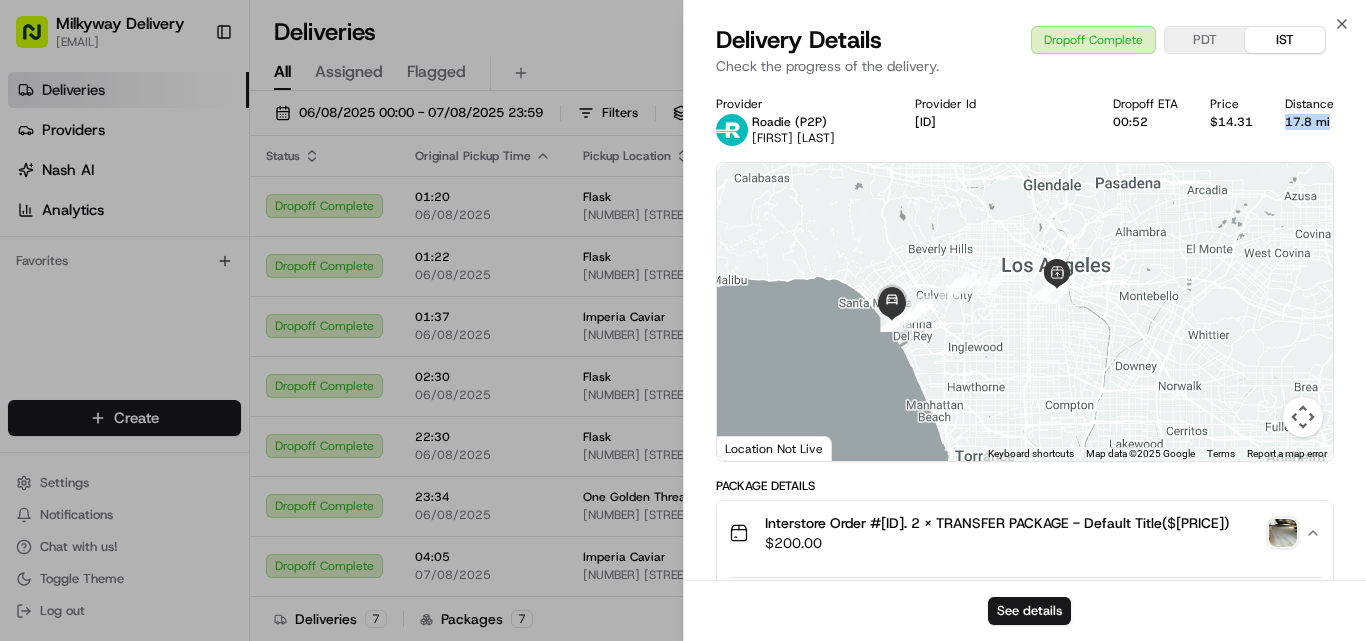 click on "17.8 mi" at bounding box center [1309, 122] 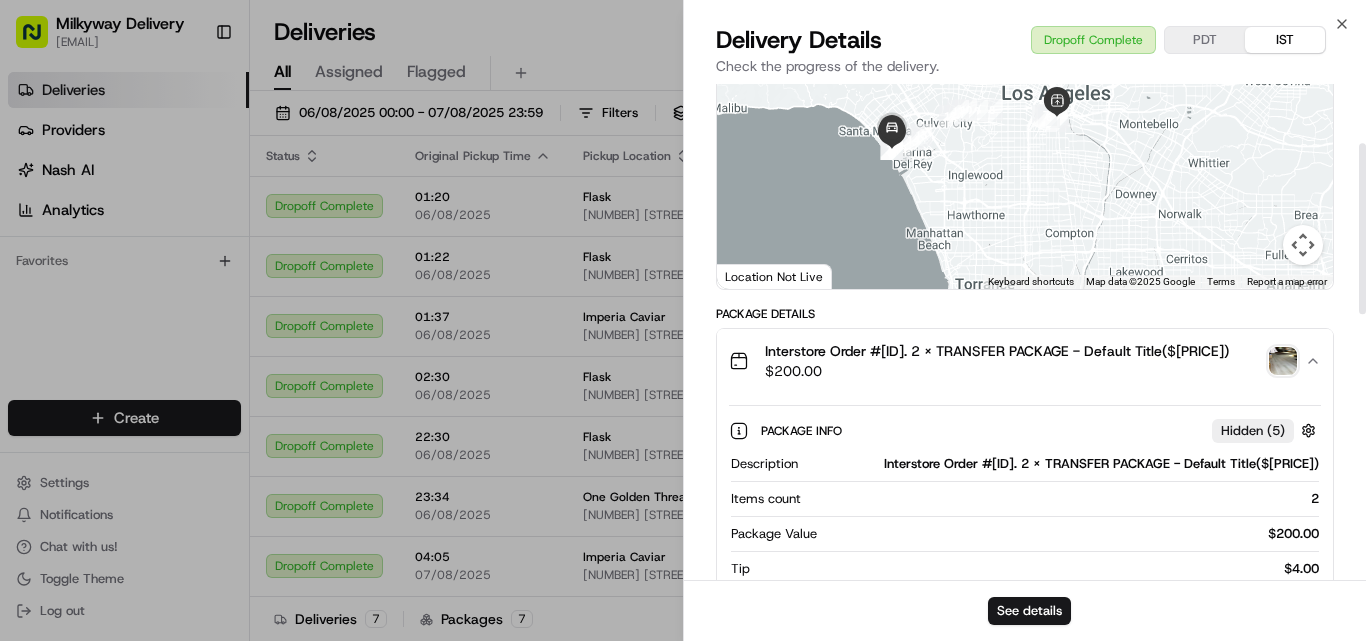 scroll, scrollTop: 145, scrollLeft: 0, axis: vertical 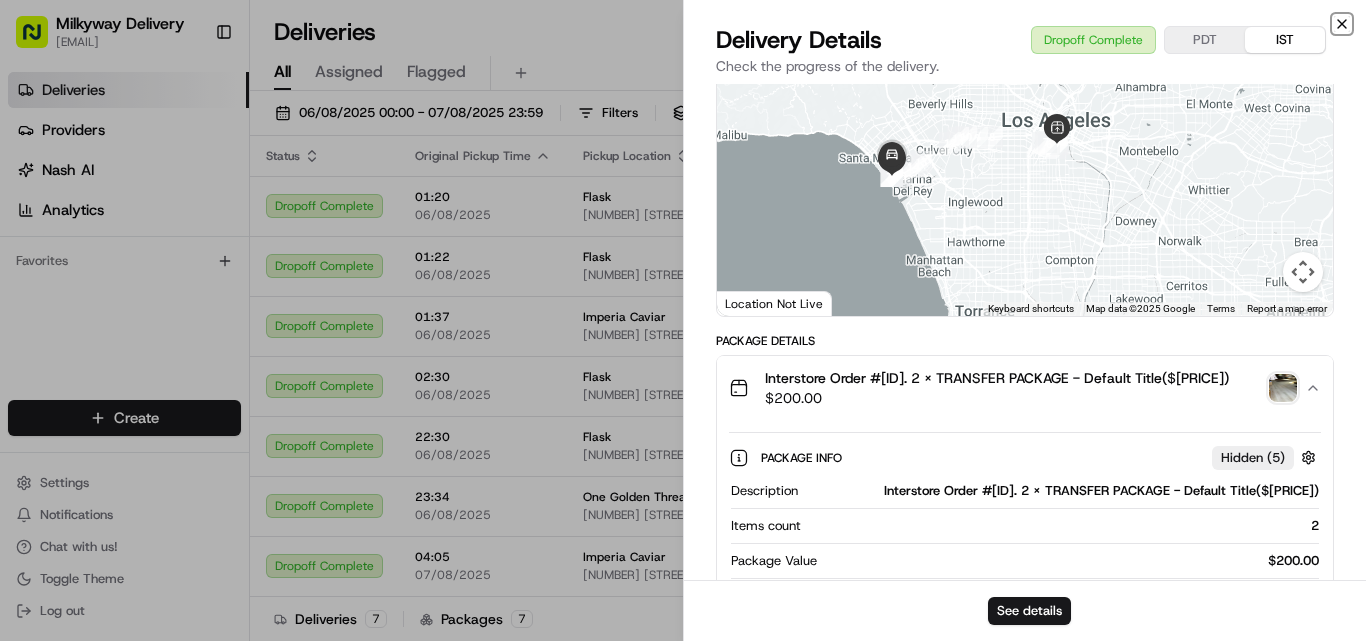 click 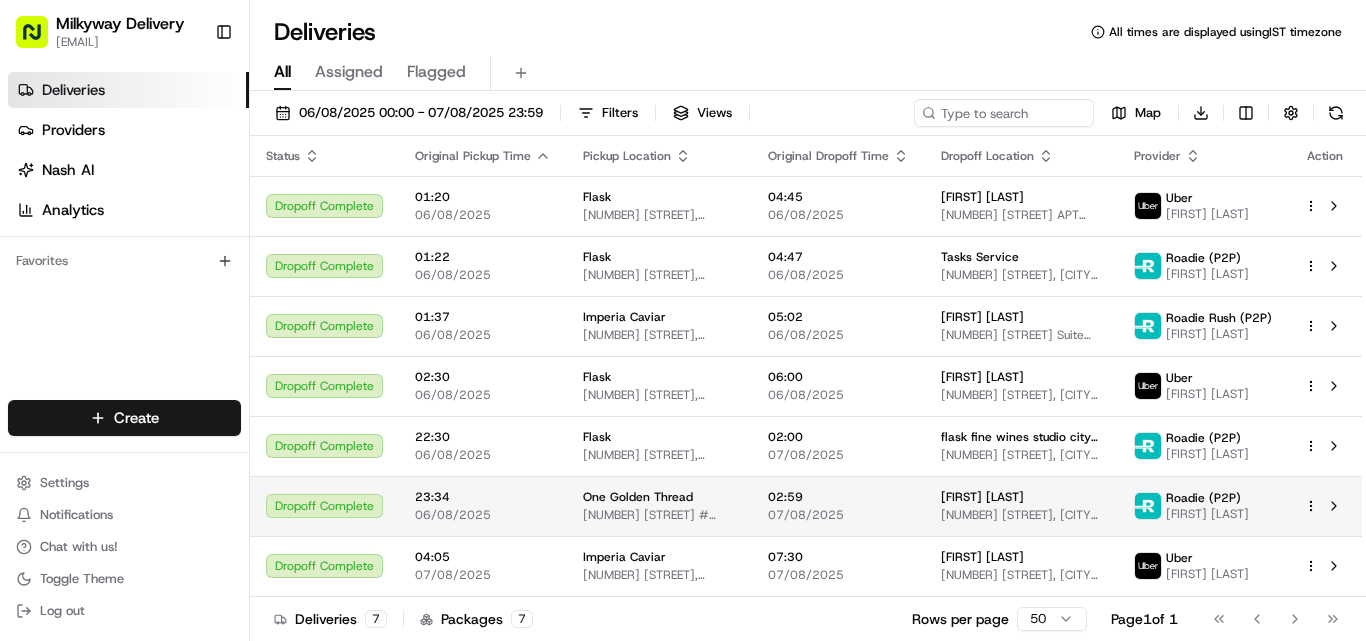 click on "One Golden Thread" at bounding box center (638, 497) 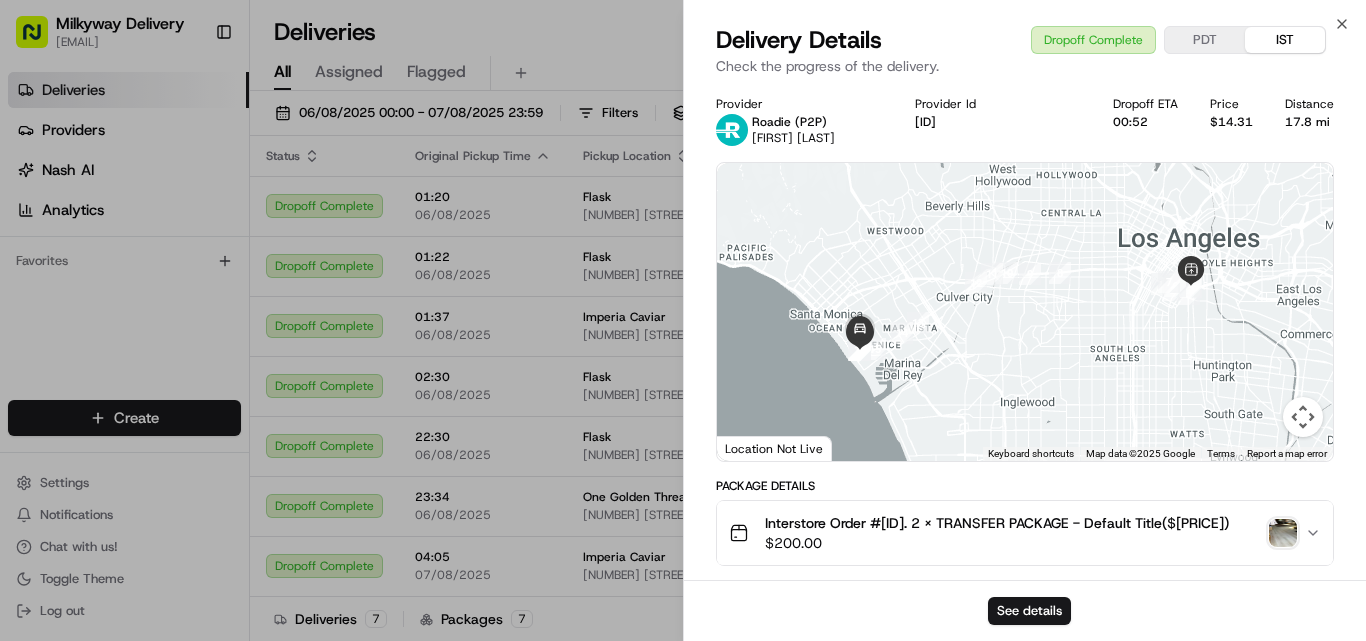 click on "Interstore Order #[ID]. 2 x TRANSFER PACKAGE - Default Title($[PRICE])" at bounding box center [997, 523] 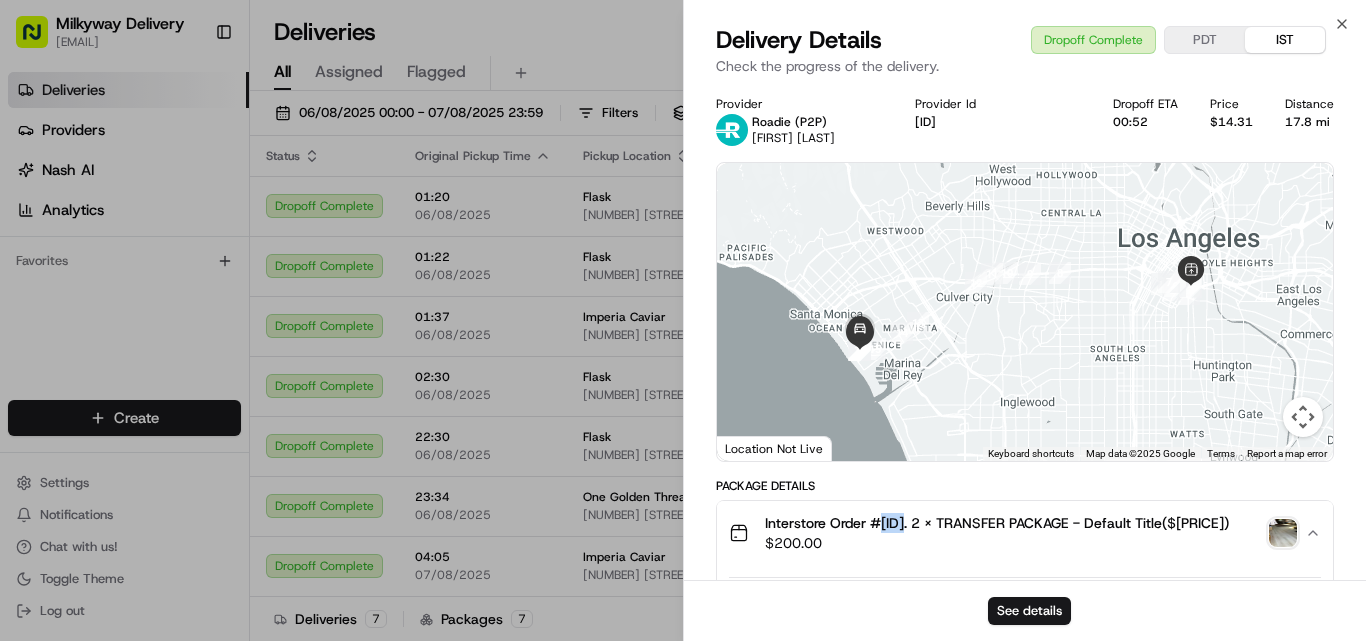 click on "Interstore Order #[ID]. 2 x TRANSFER PACKAGE - Default Title($[PRICE])" at bounding box center [997, 523] 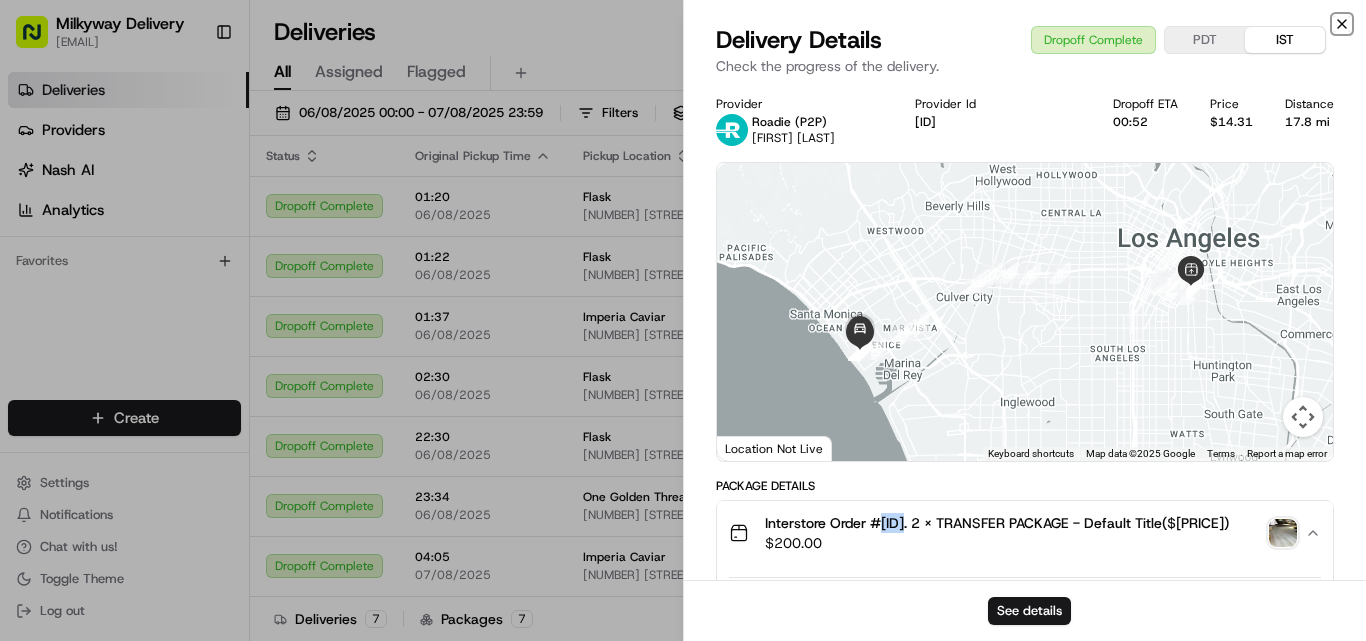 click 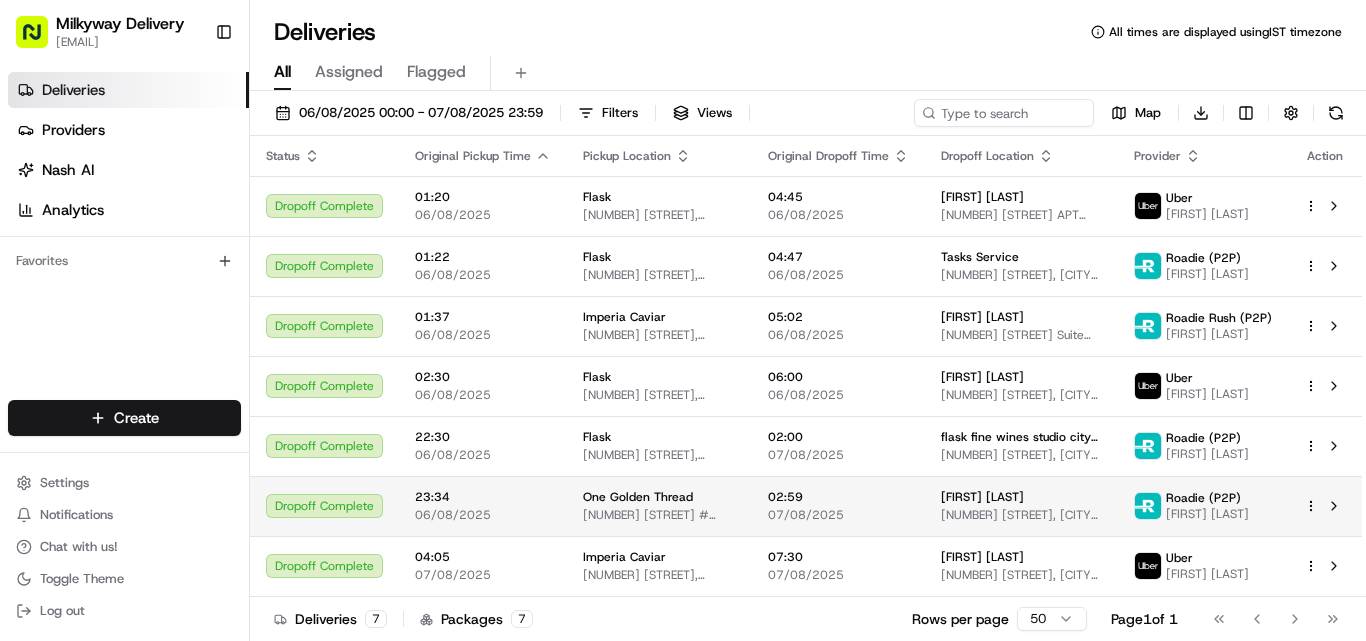 click on "[NUMBER] [STREET] #[NUMBER], [CITY], [STATE] [POSTAL_CODE], [COUNTRY]" at bounding box center (659, 515) 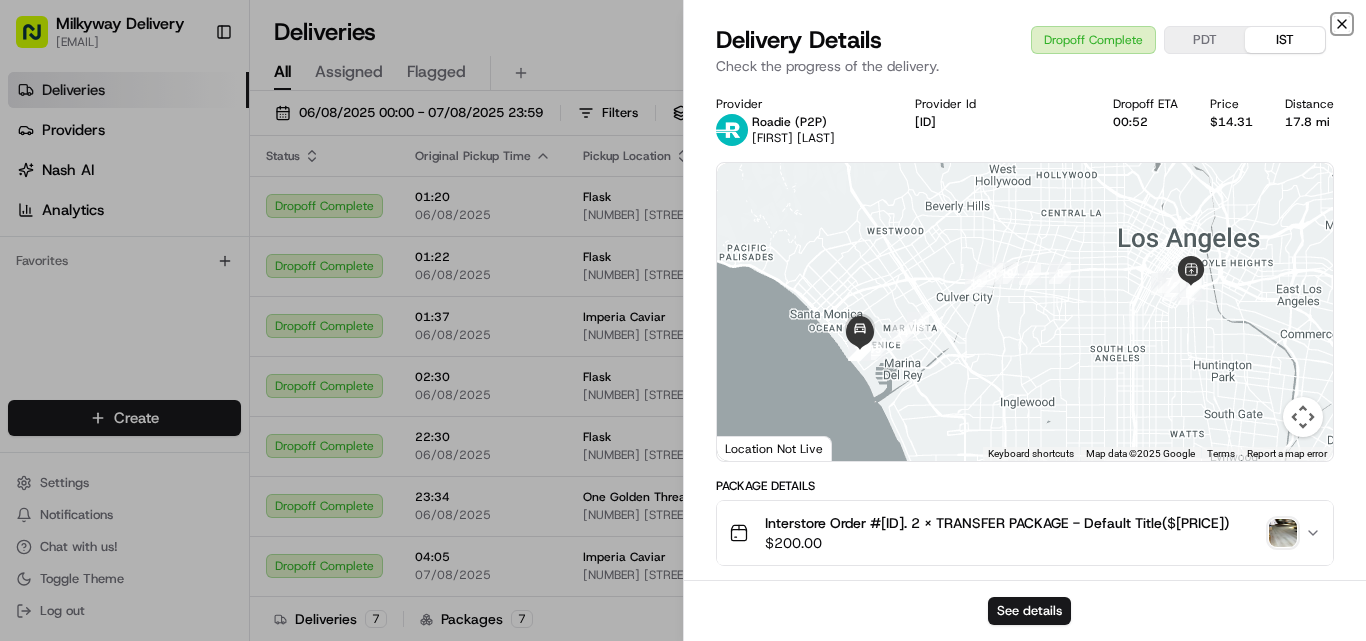 click 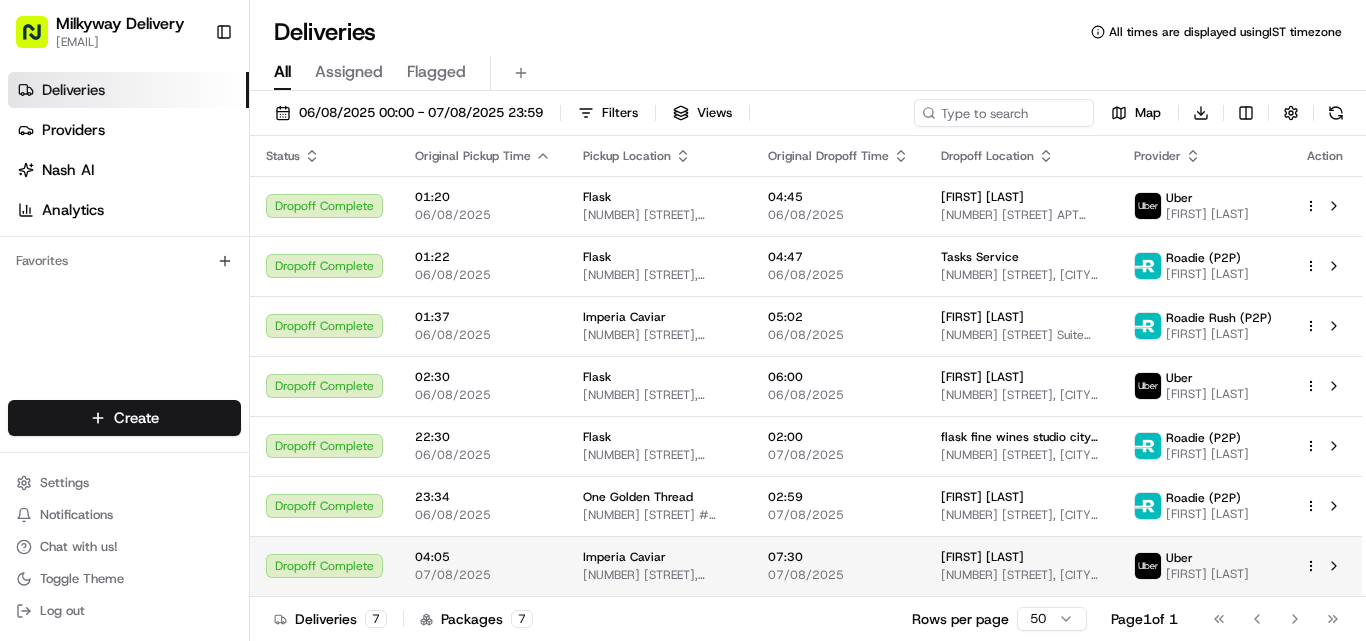 click on "Imperia Caviar" at bounding box center [624, 557] 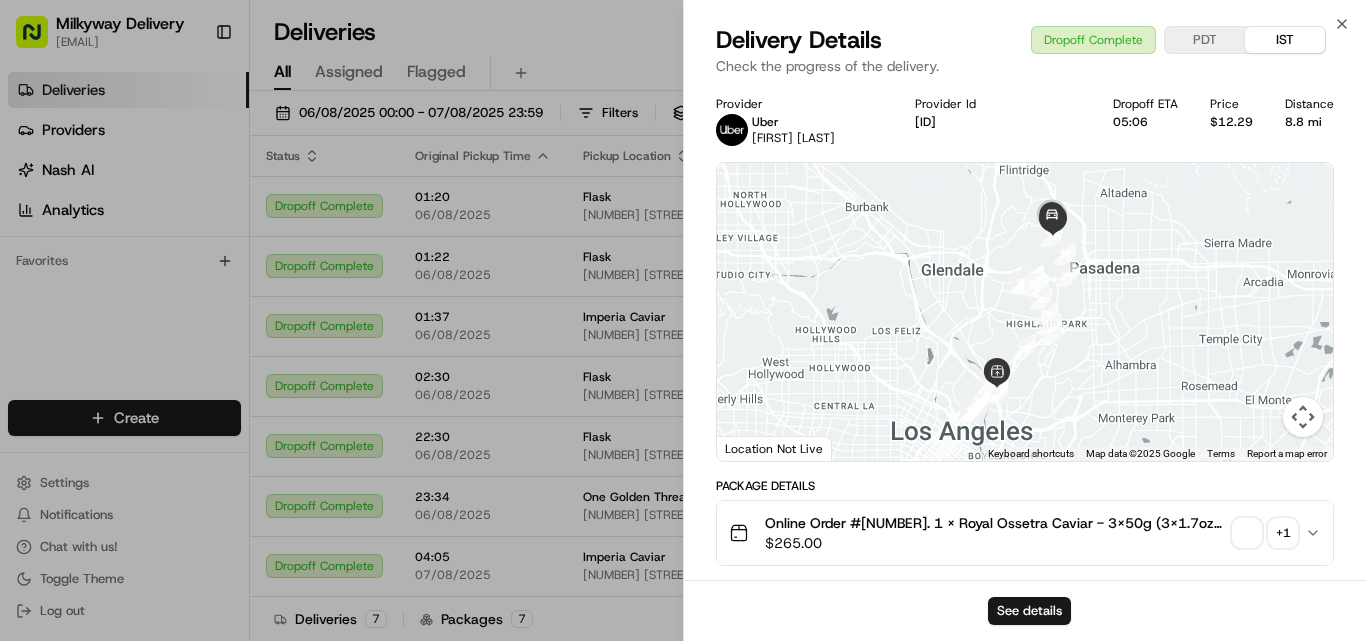 click on "Online Order #[NUMBER]. 1 x Royal Ossetra Caviar - 3x50g (3x1.7oz)($[PRICE])" at bounding box center [995, 523] 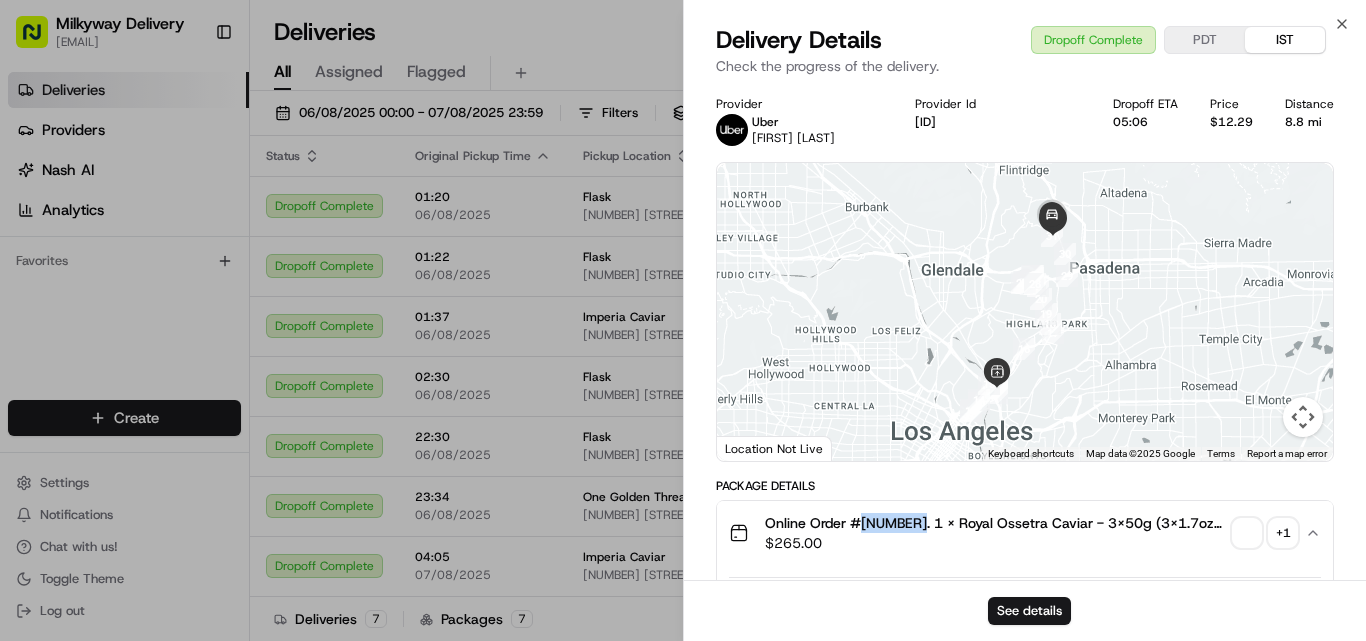 click on "Online Order #[NUMBER]. 1 x Royal Ossetra Caviar - 3x50g (3x1.7oz)($[PRICE])" at bounding box center (995, 523) 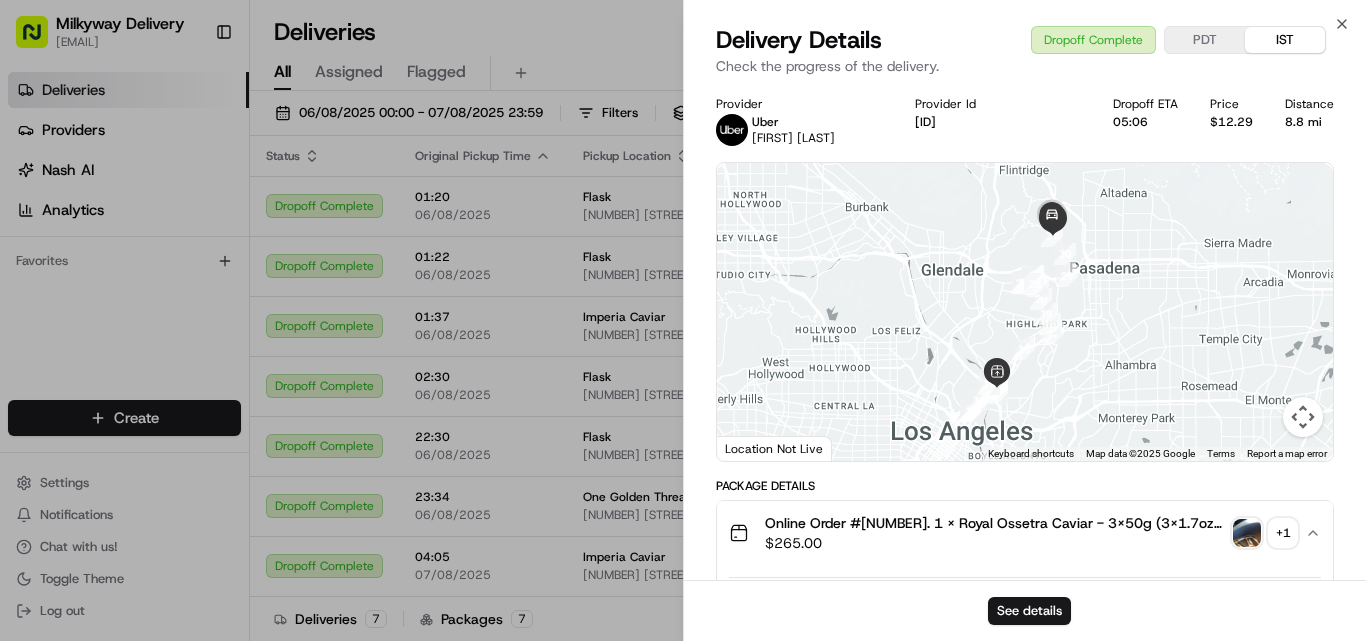 click on "8.8 mi" at bounding box center [1309, 122] 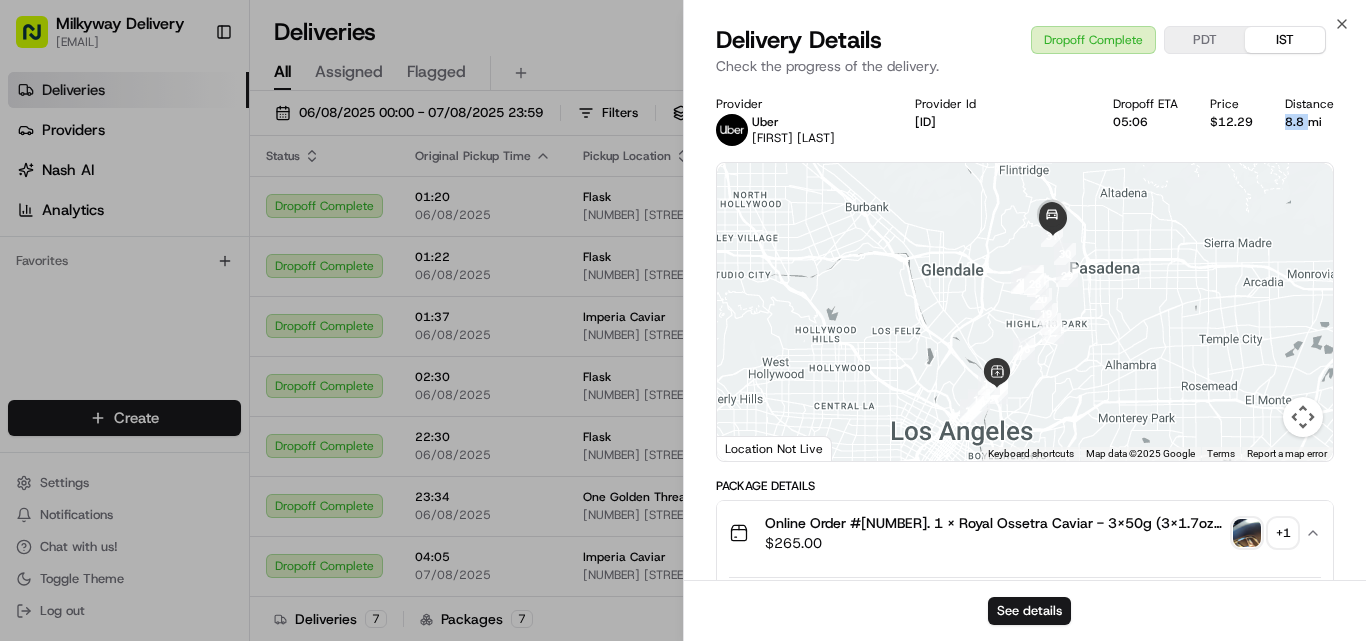 click on "8.8 mi" at bounding box center (1309, 122) 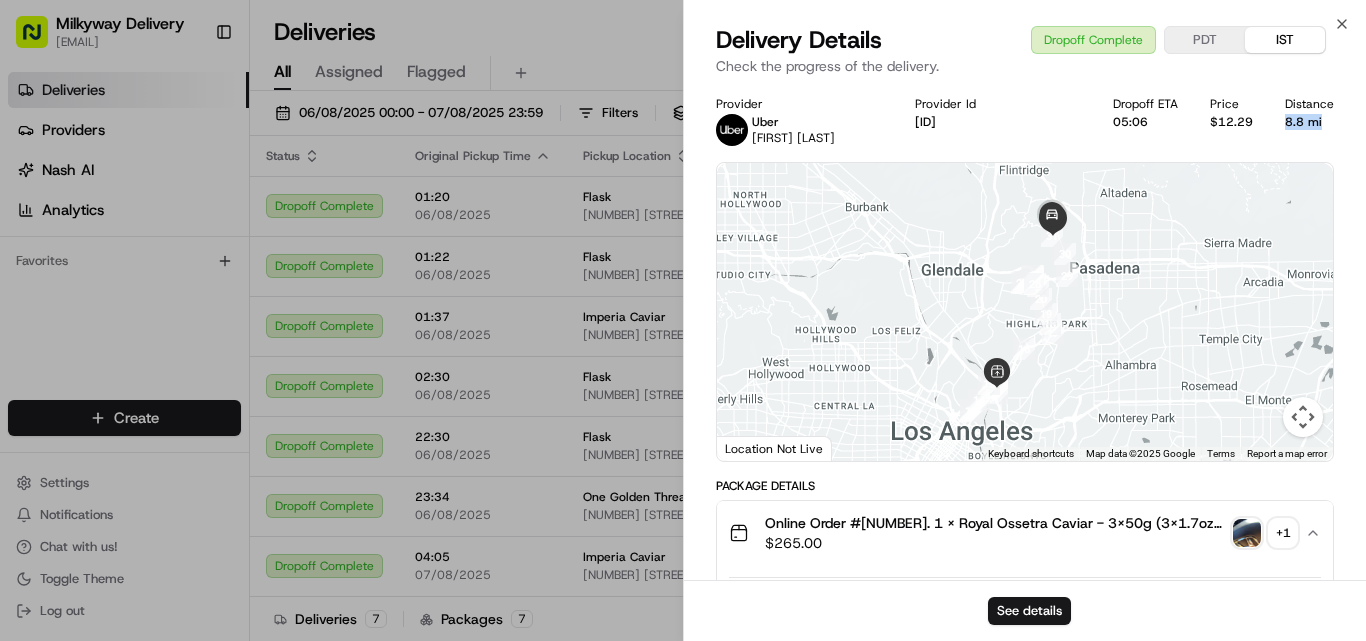 click on "8.8 mi" at bounding box center (1309, 122) 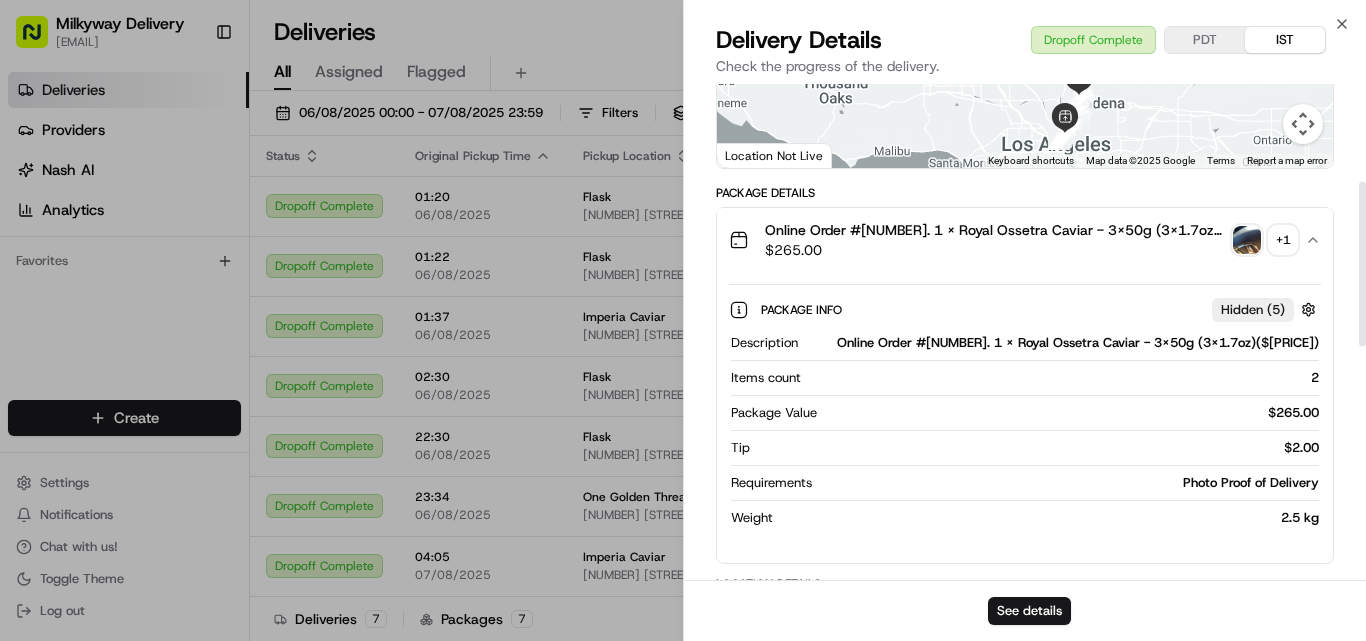 scroll, scrollTop: 93, scrollLeft: 0, axis: vertical 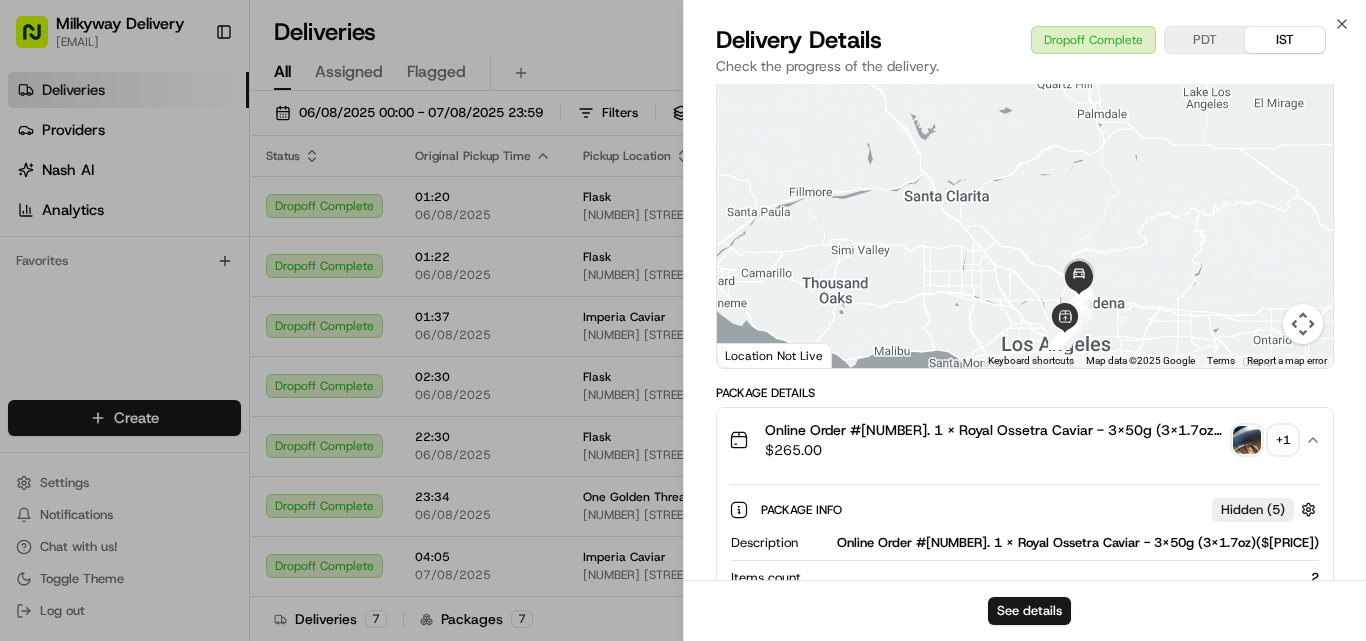click on "Online Order #[NUMBER]. 1 x Royal Ossetra Caviar - 3x50g (3x1.7oz)($[PRICE])" at bounding box center (995, 430) 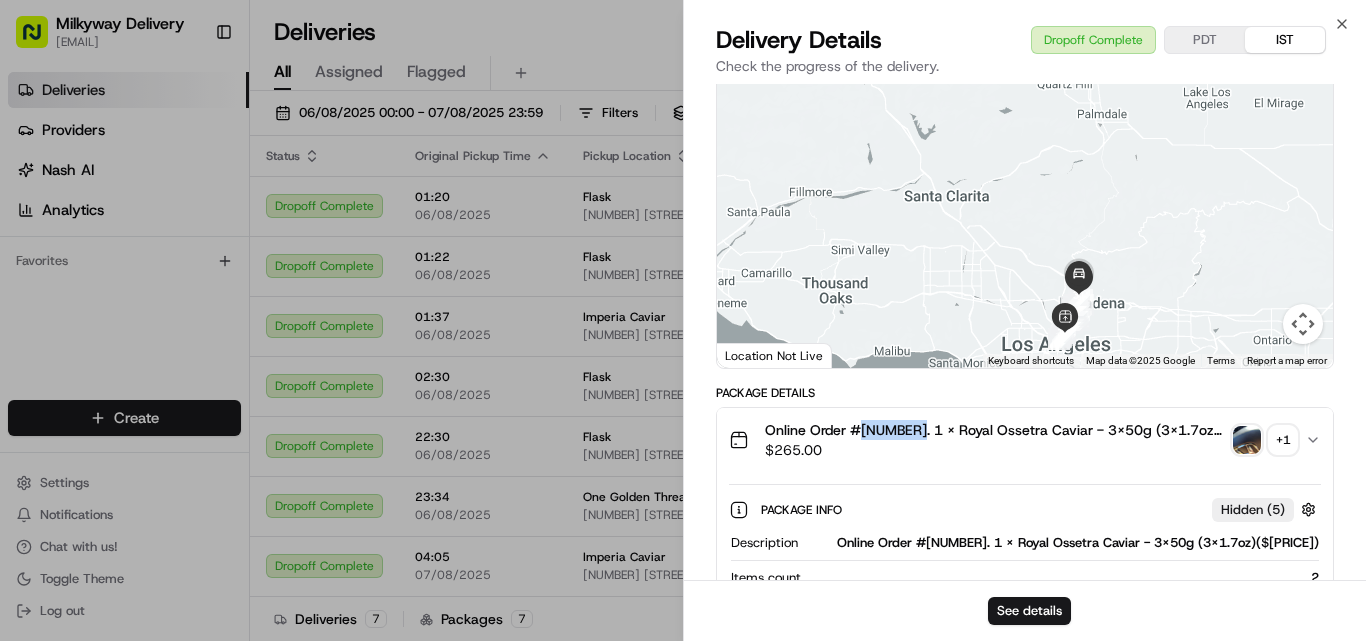 click on "Online Order #[NUMBER]. 1 x Royal Ossetra Caviar - 3x50g (3x1.7oz)($[PRICE])" at bounding box center (995, 430) 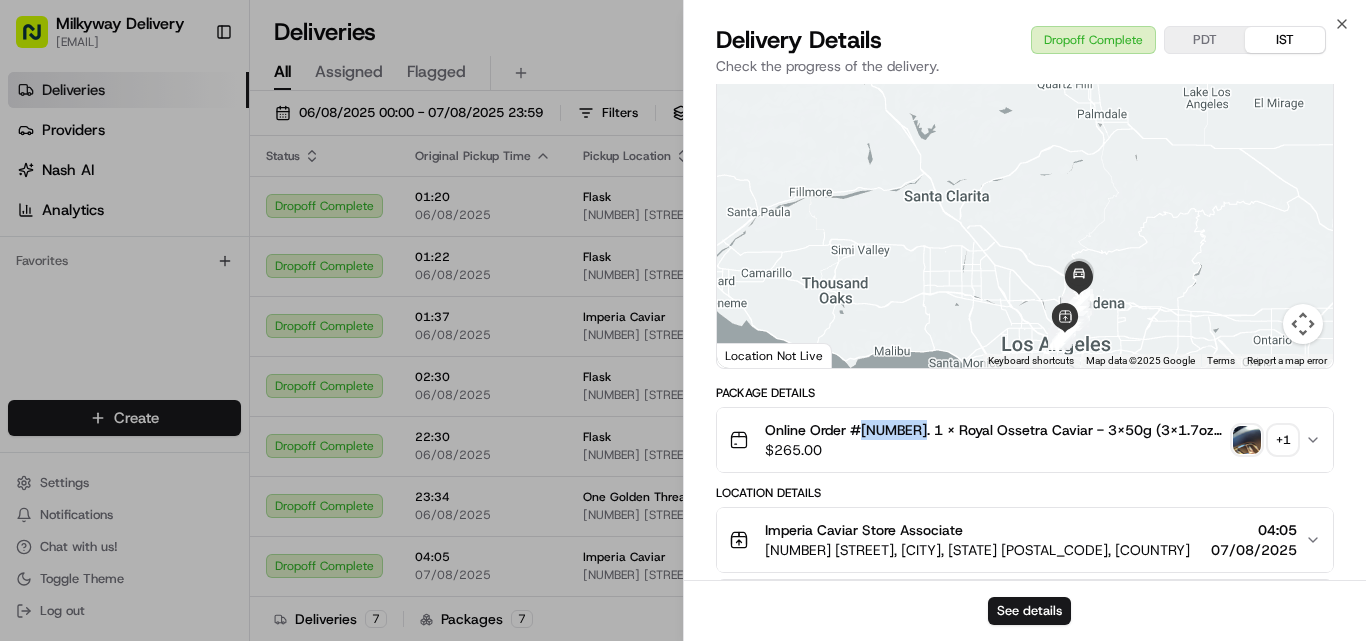 copy on "[ID]" 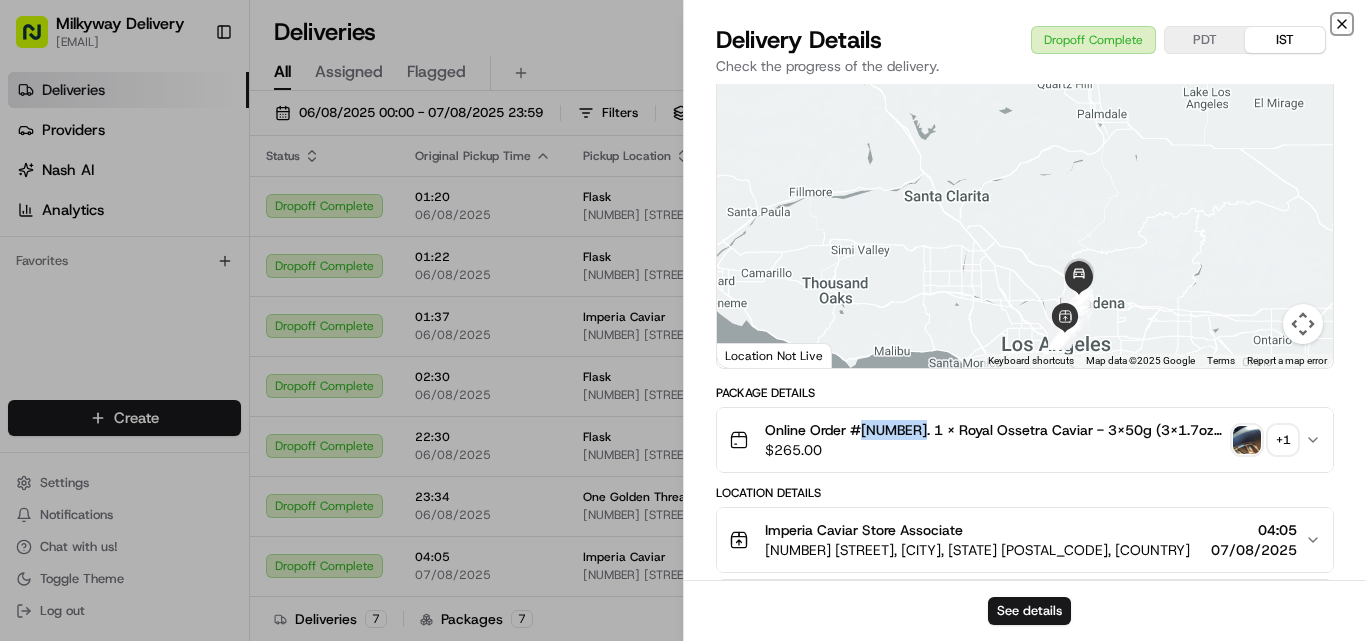 click 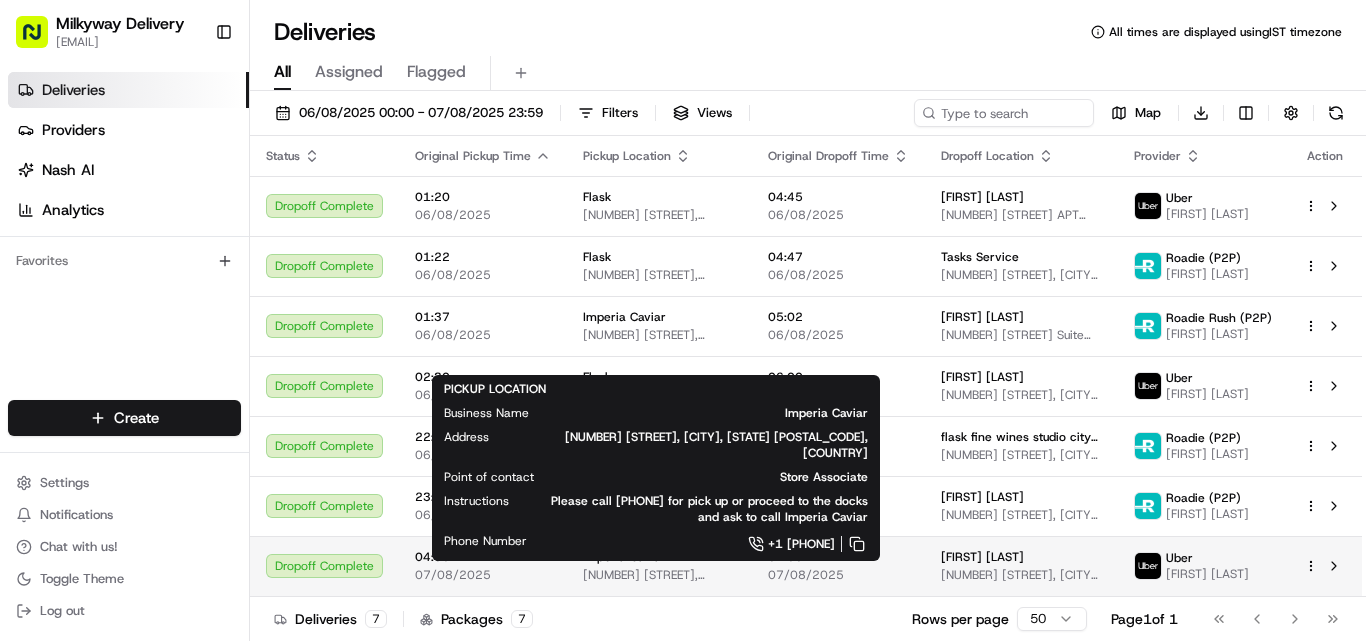 click on "Imperia Caviar 2522 Humboldt St, Los Angeles, CA 90031, USA" at bounding box center [659, 566] 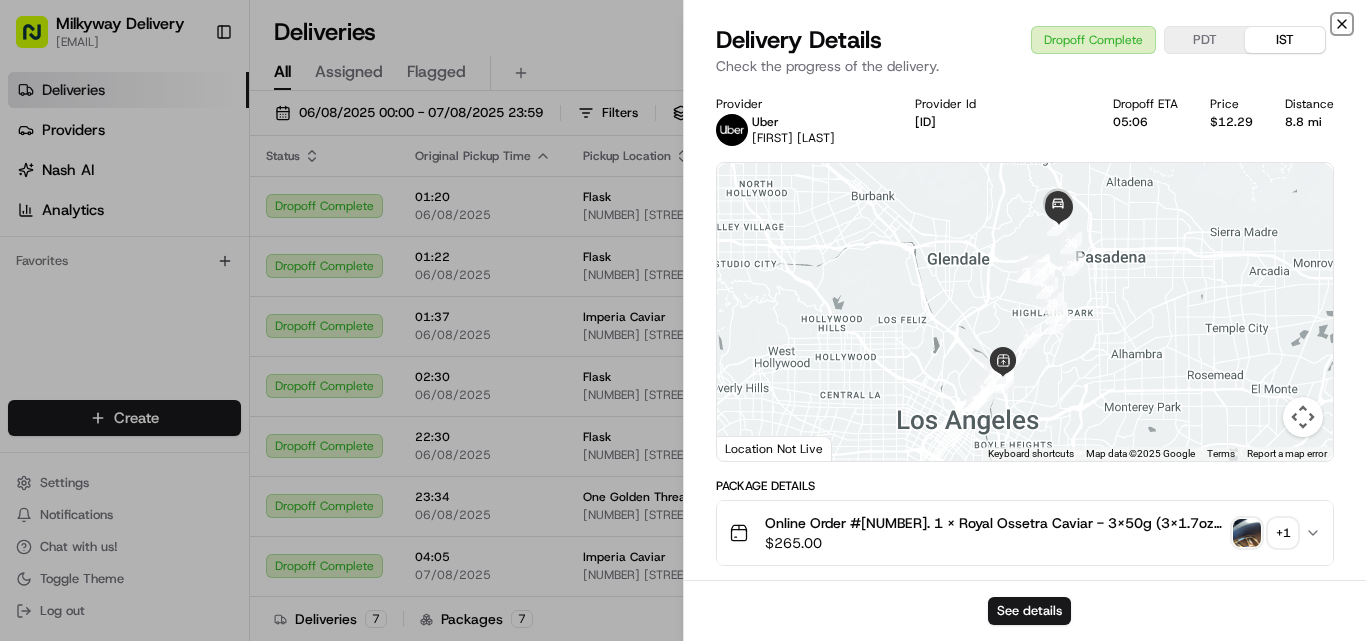 click 